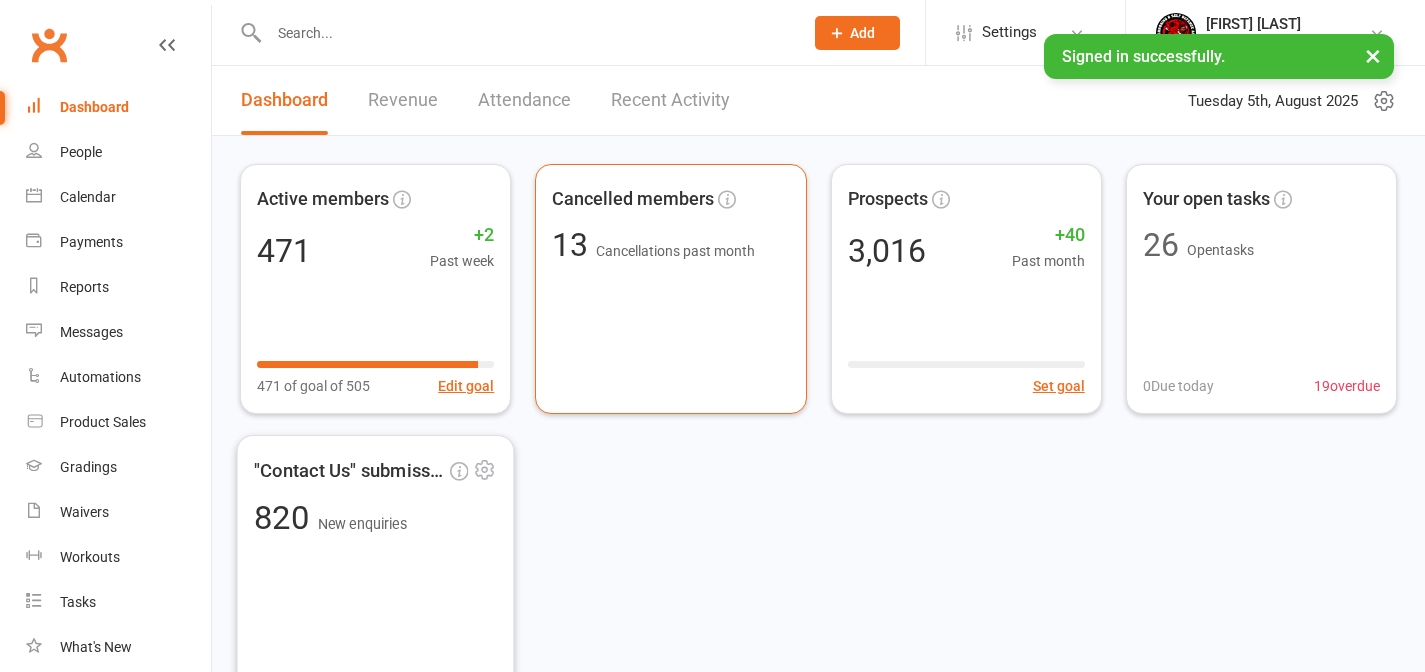 scroll, scrollTop: 0, scrollLeft: 0, axis: both 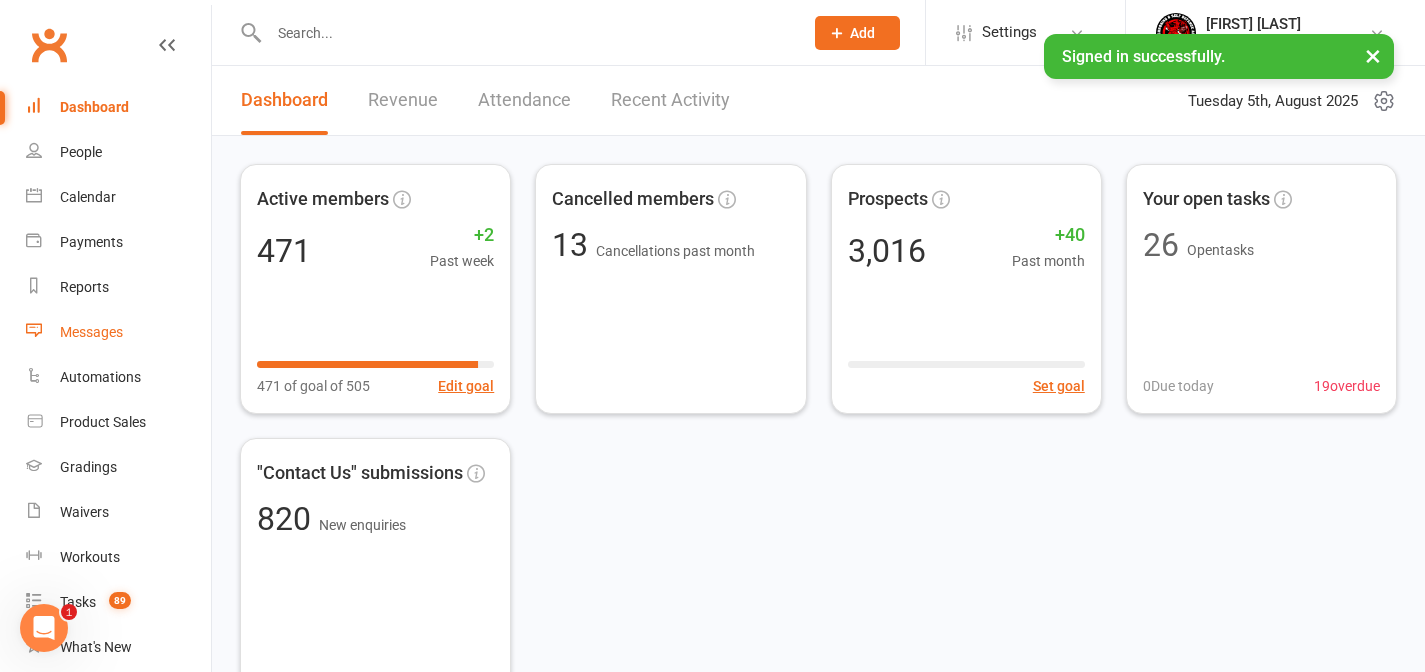 click on "Messages" at bounding box center (91, 332) 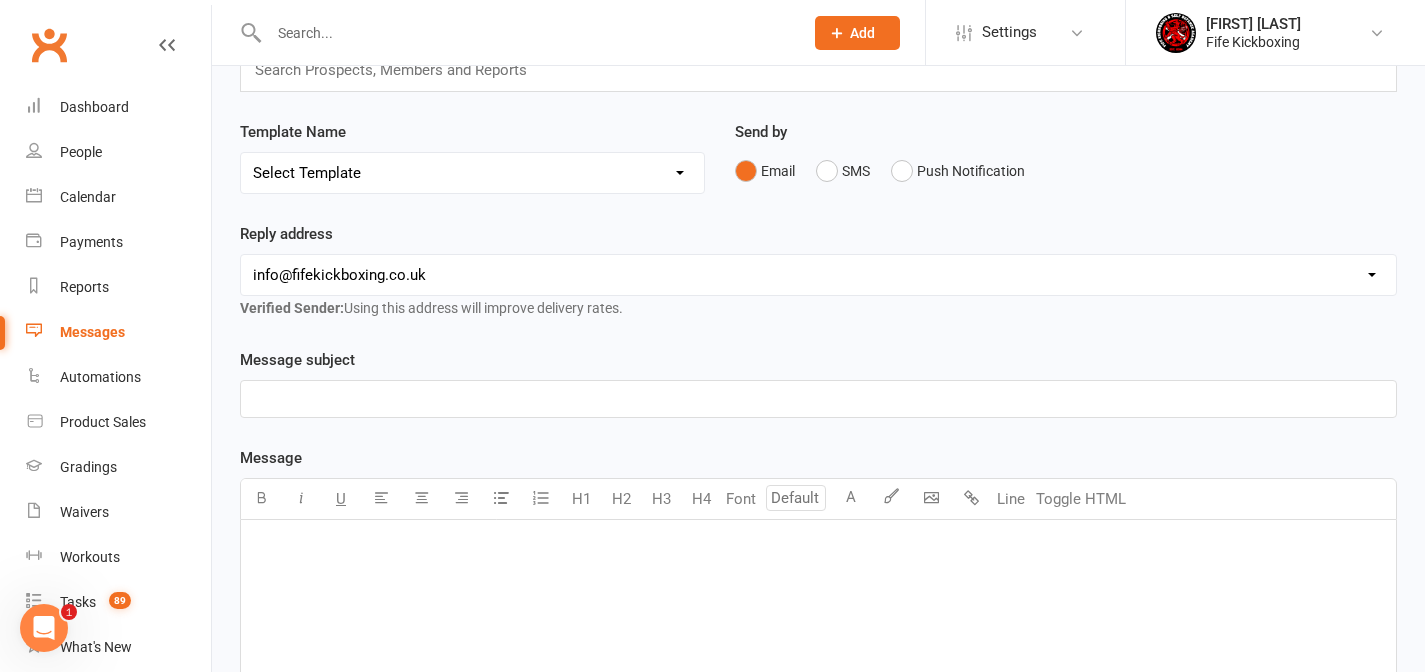 scroll, scrollTop: 155, scrollLeft: 0, axis: vertical 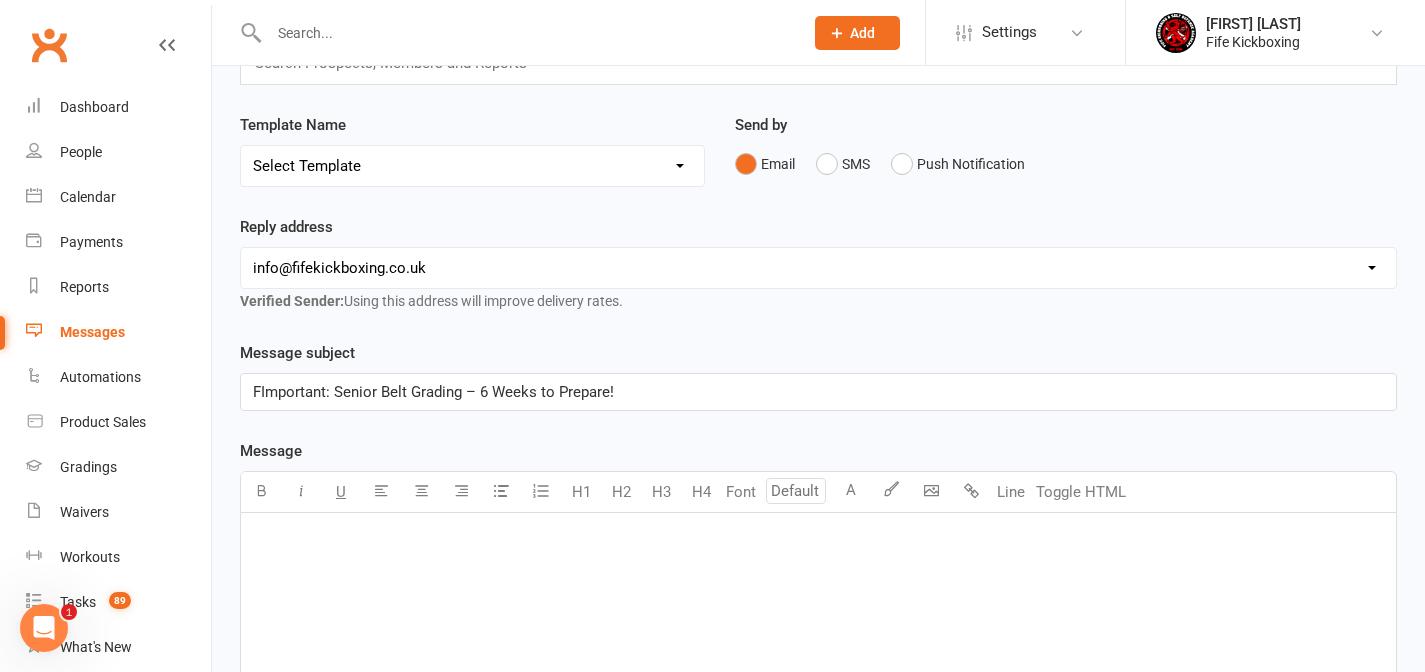 type 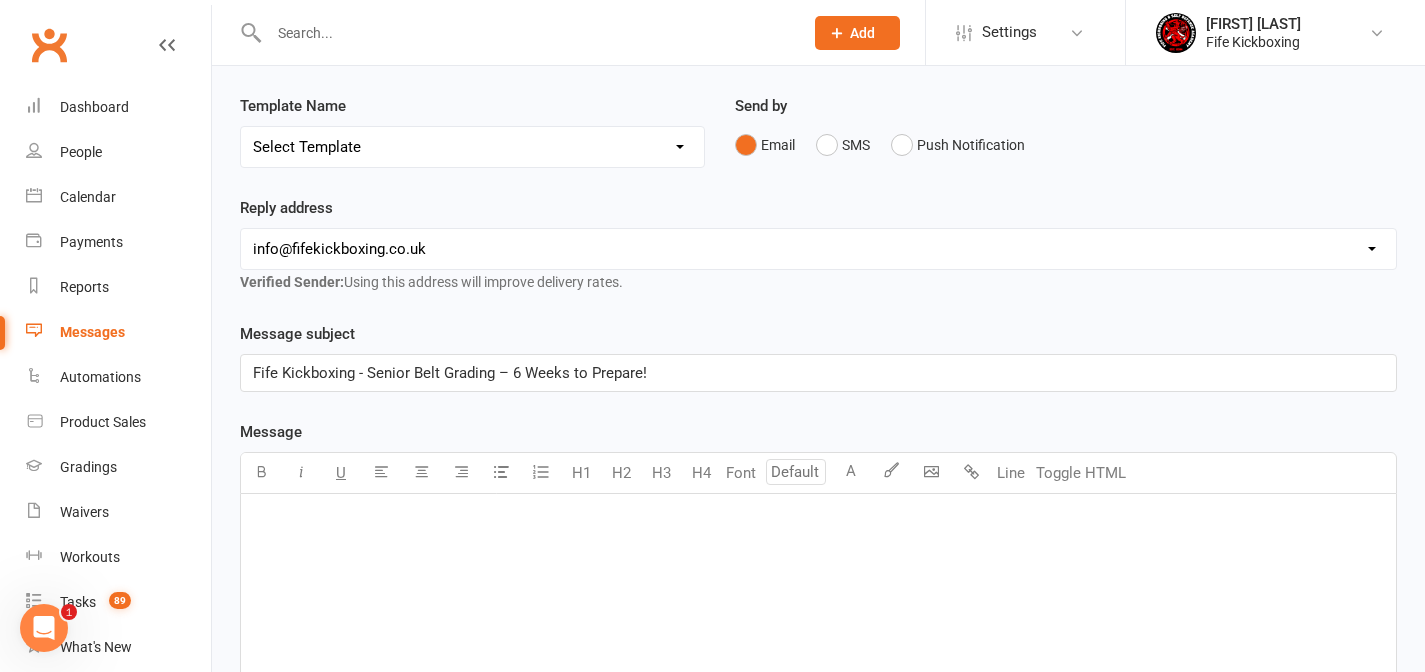 scroll, scrollTop: 197, scrollLeft: 0, axis: vertical 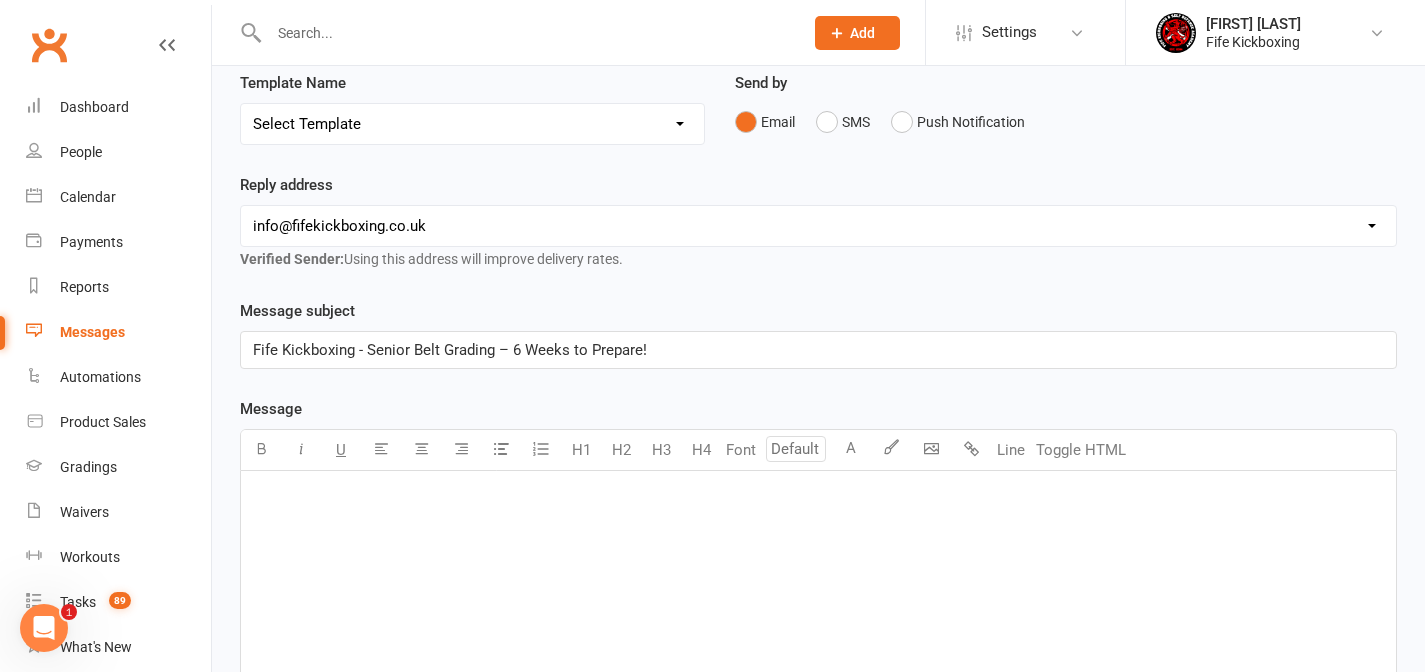 click on "﻿" at bounding box center [818, 621] 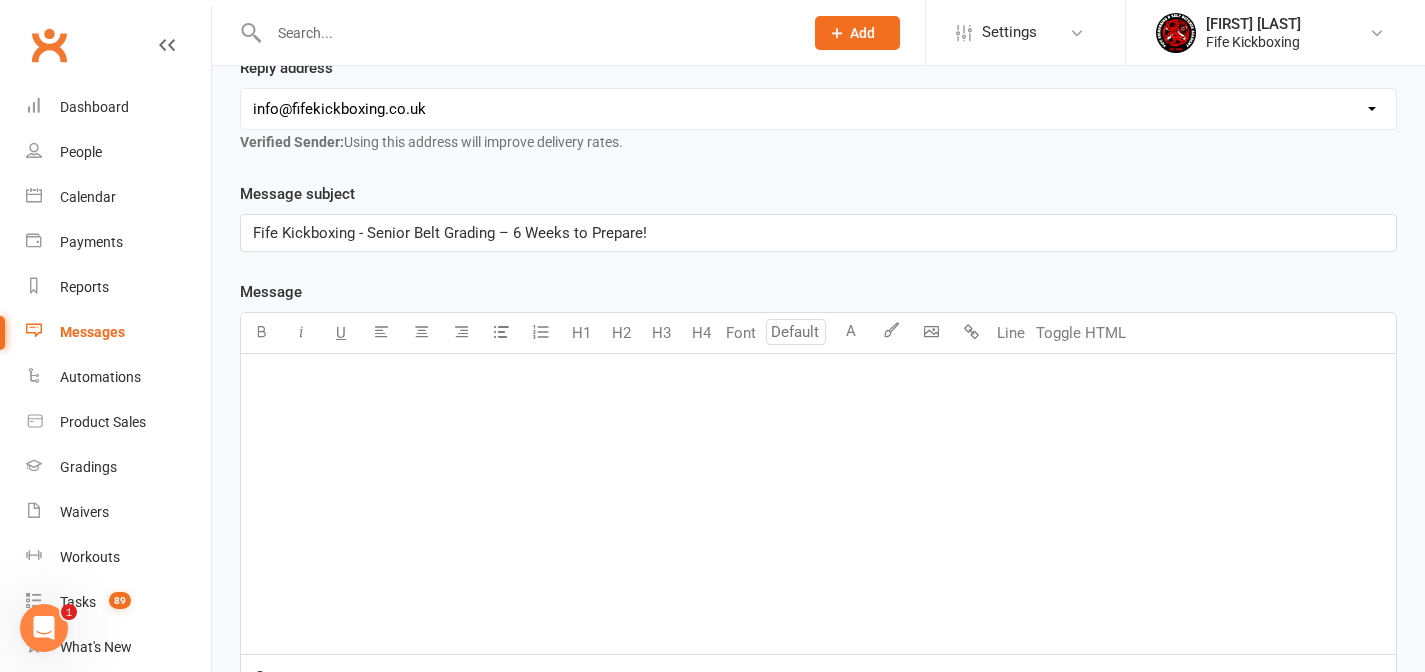 scroll, scrollTop: 411, scrollLeft: 0, axis: vertical 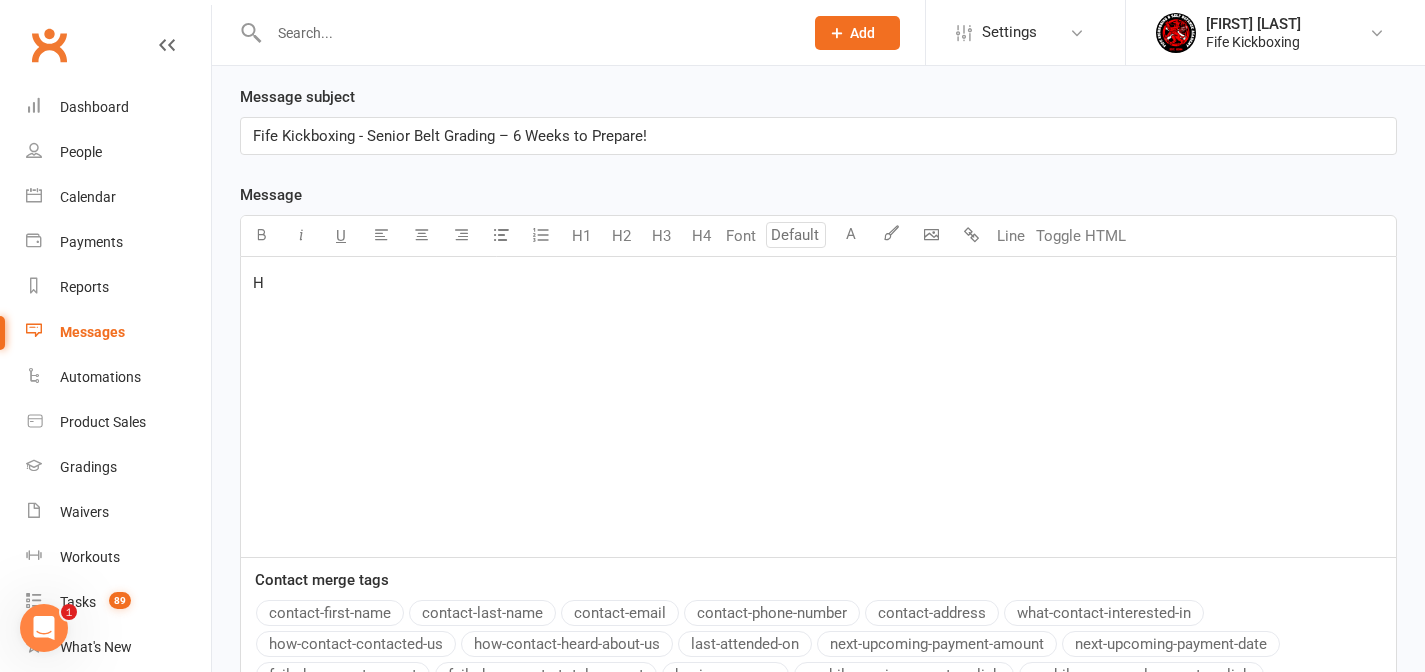 type 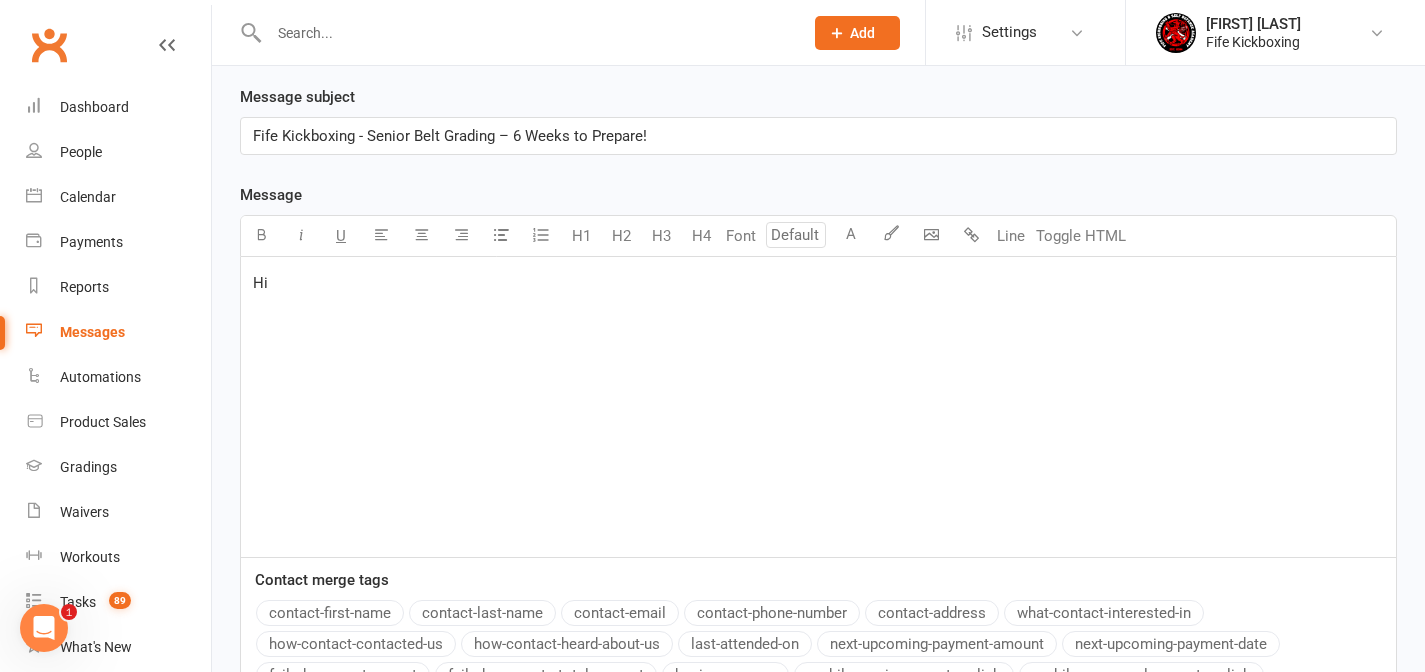 click on "contact-first-name" at bounding box center [330, 613] 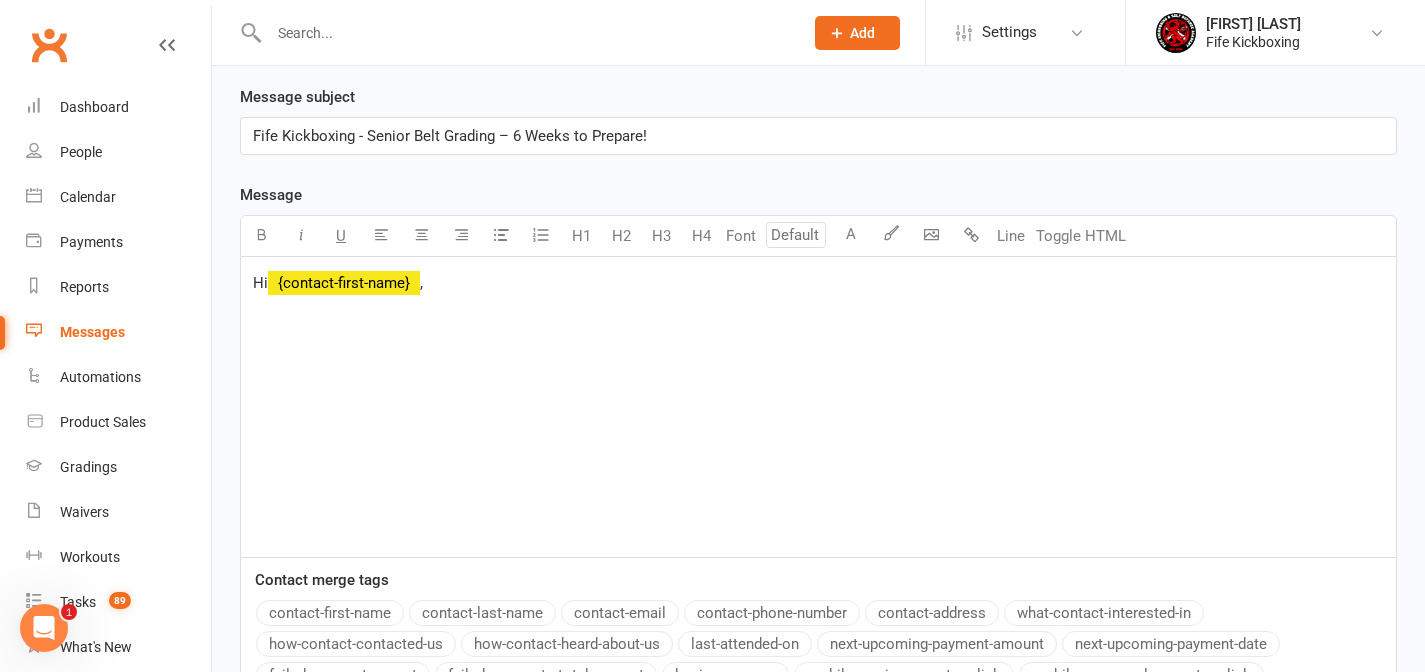 click on "Hi  ﻿ [FIRST]  , ﻿" at bounding box center (818, 407) 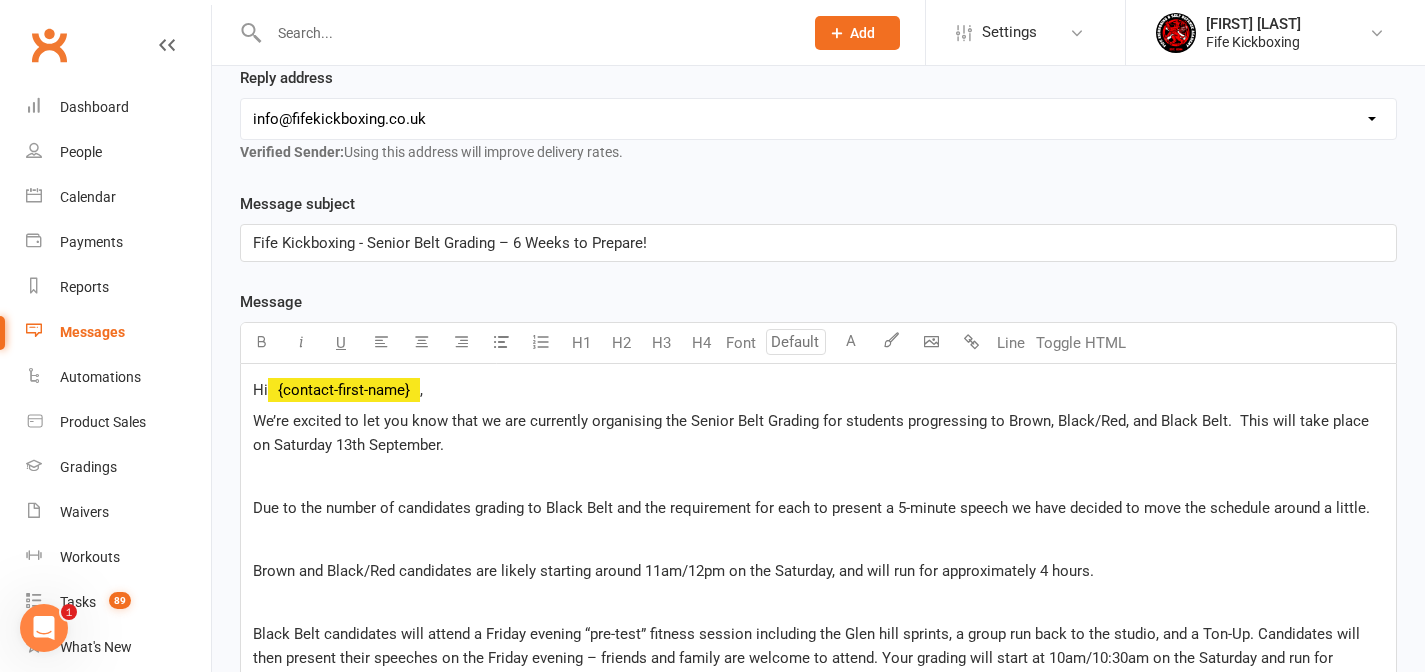 scroll, scrollTop: 403, scrollLeft: 0, axis: vertical 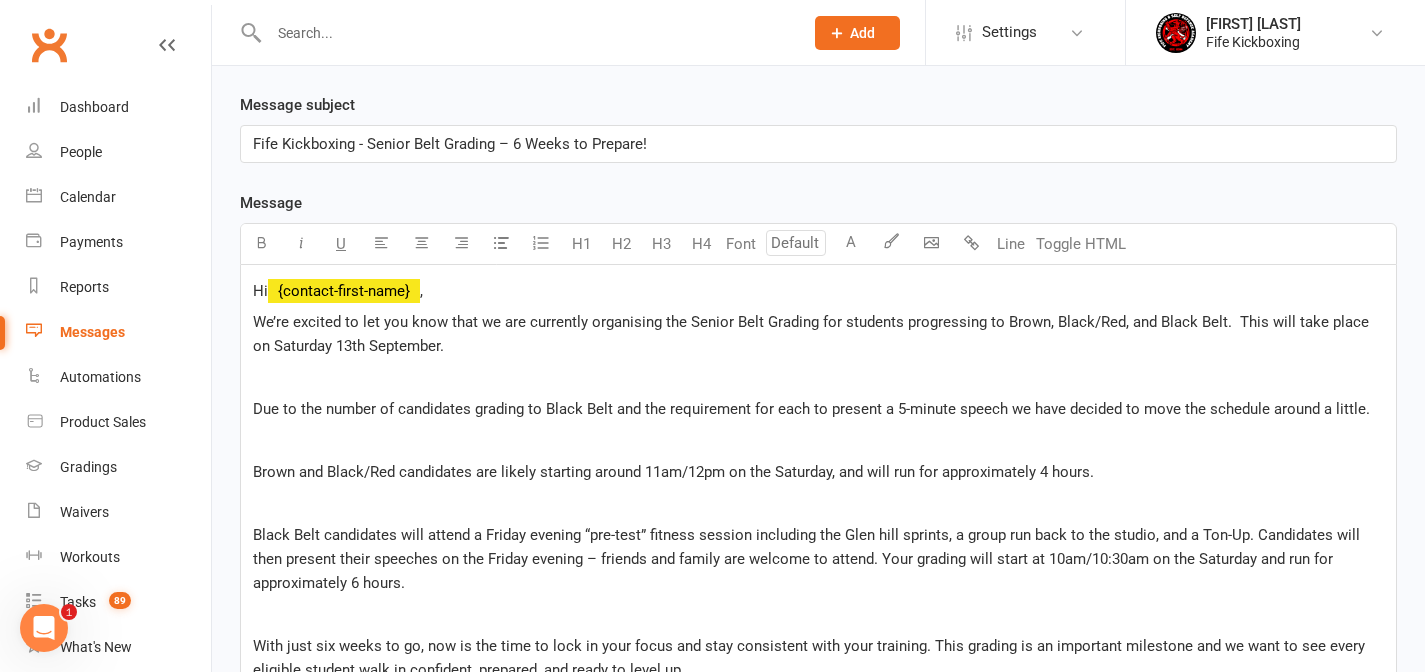 click on "We’re excited to let you know that we are currently organising the Senior Belt Grading for students progressing to Brown, Black/Red, and Black Belt.  This will take place on Saturday 13th September." at bounding box center (813, 334) 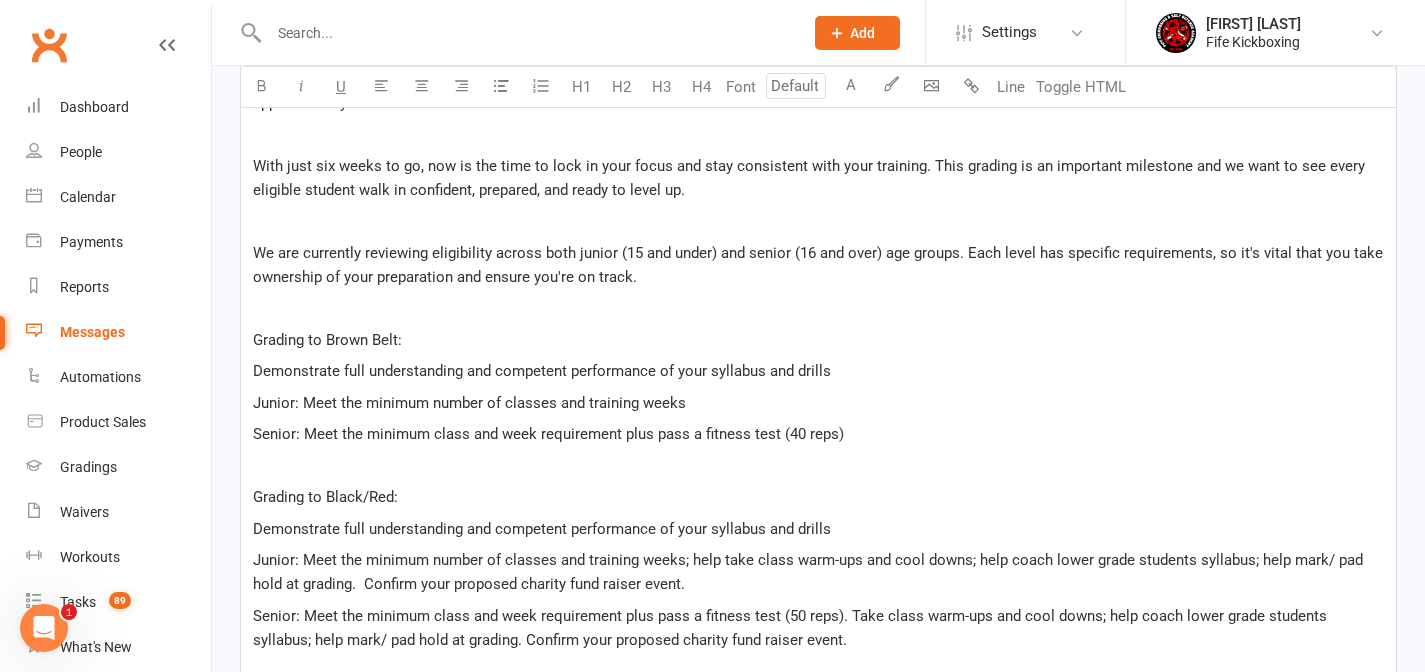 scroll, scrollTop: 916, scrollLeft: 0, axis: vertical 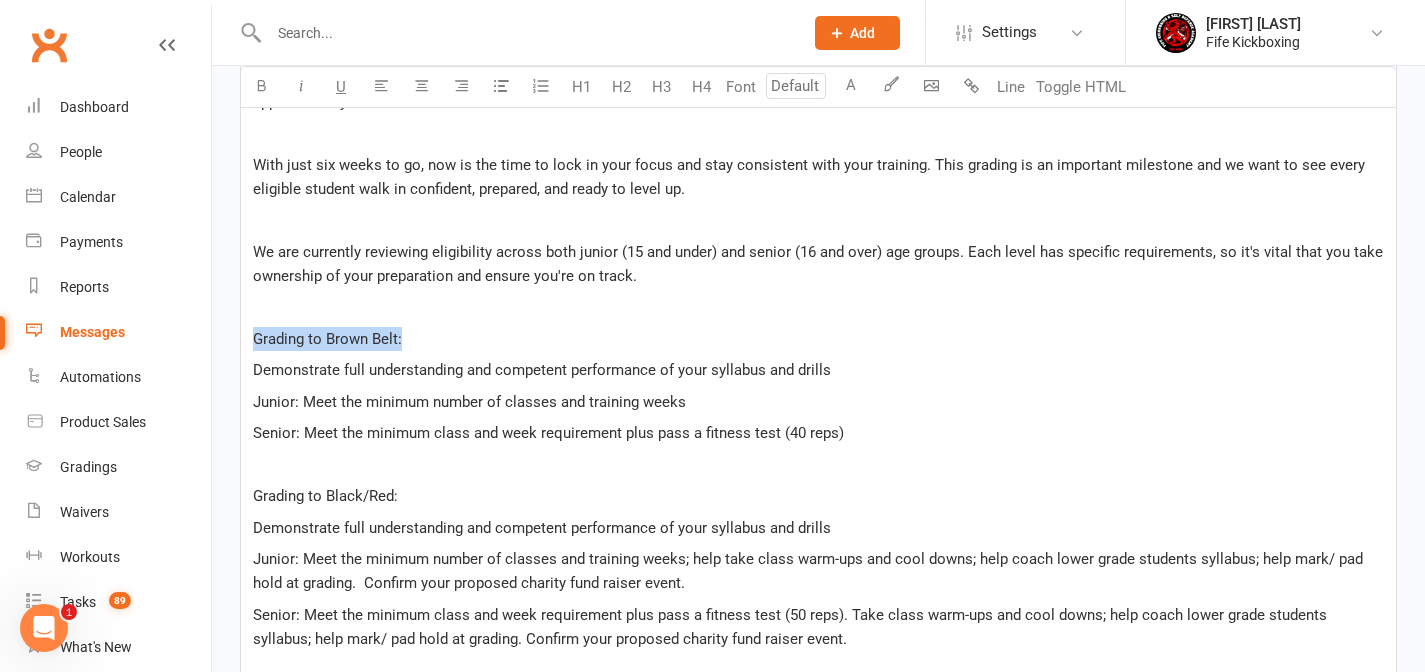 drag, startPoint x: 255, startPoint y: 334, endPoint x: 443, endPoint y: 341, distance: 188.13028 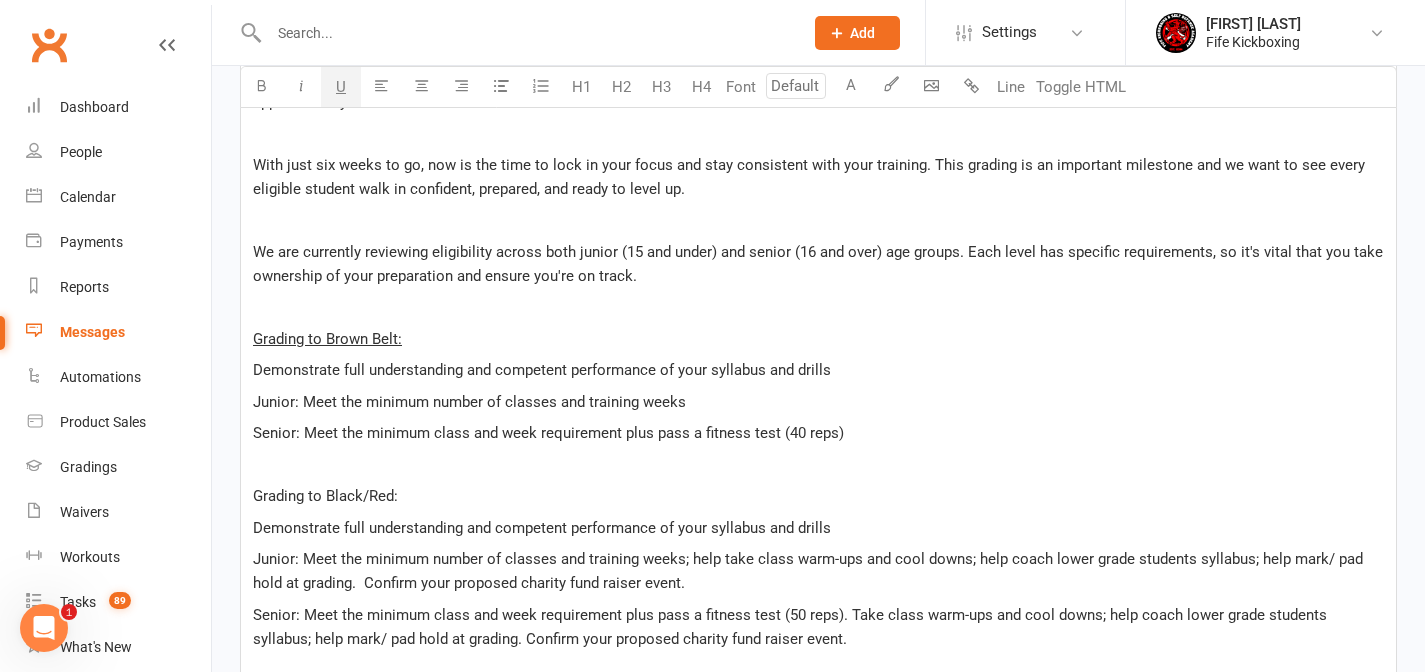 click on "U" at bounding box center (341, 87) 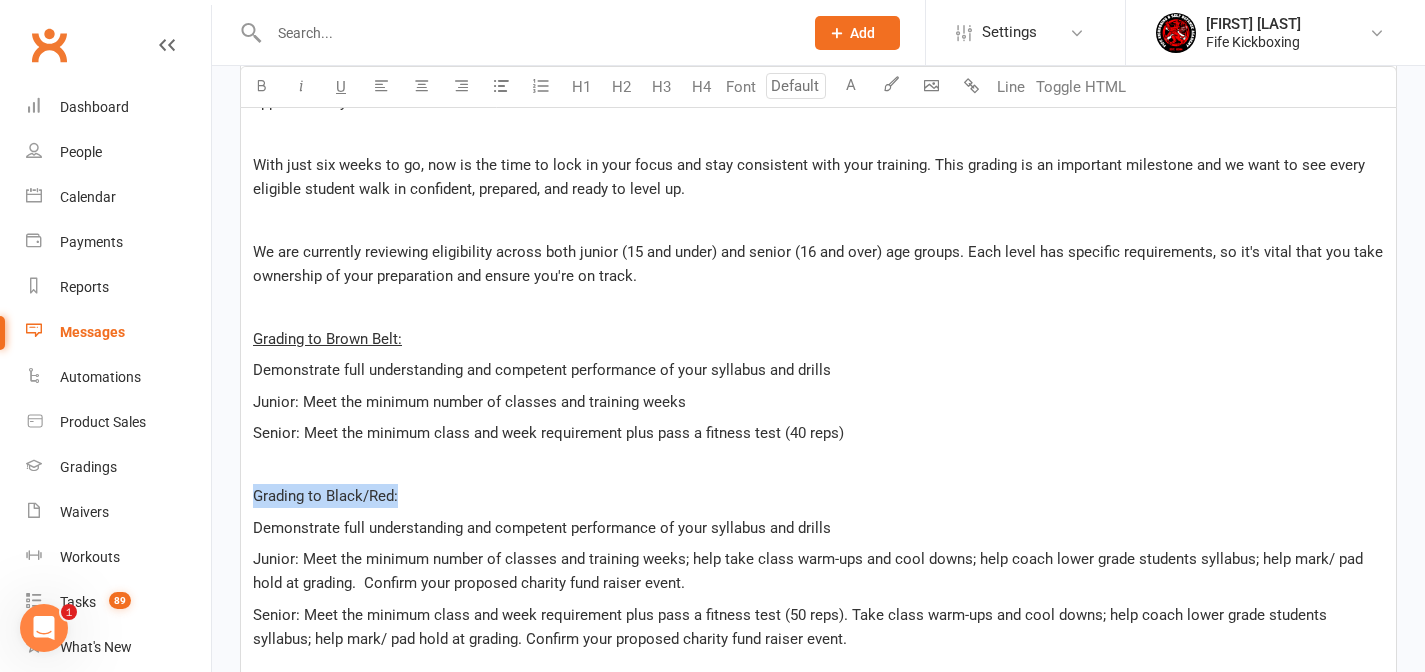 drag, startPoint x: 254, startPoint y: 495, endPoint x: 429, endPoint y: 498, distance: 175.02571 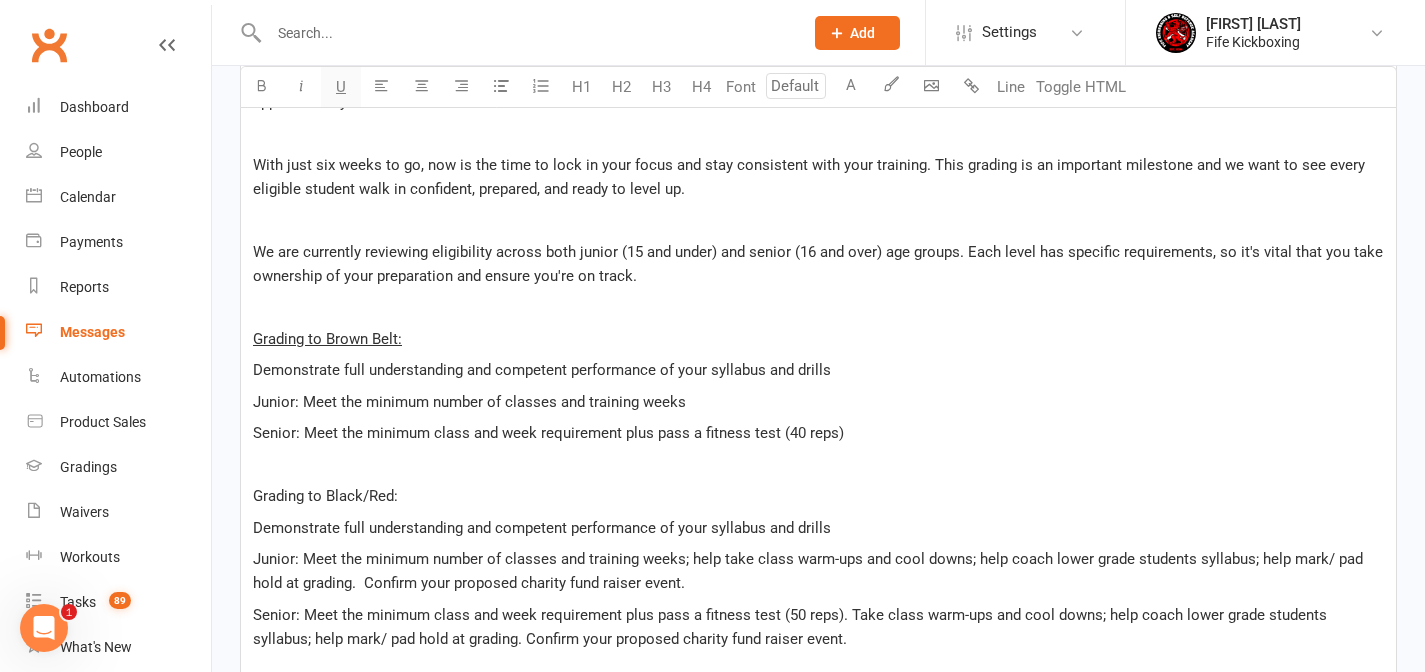 click on "U" at bounding box center (341, 87) 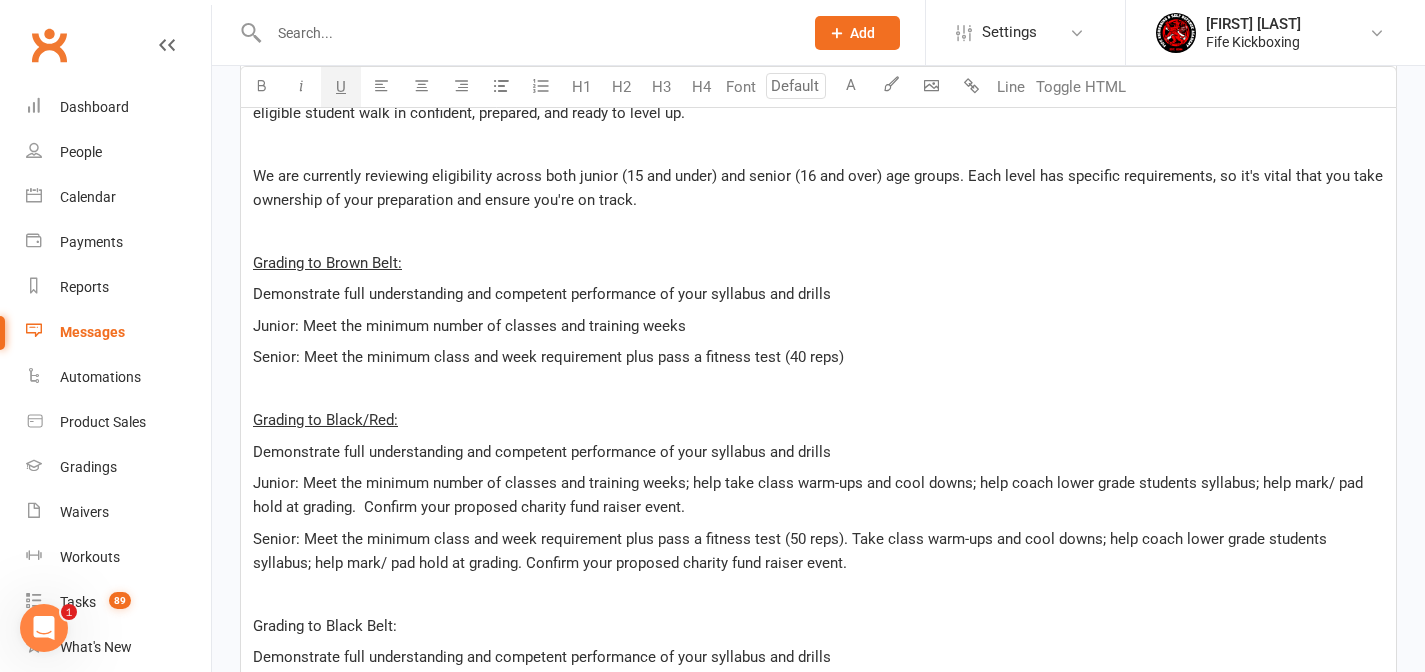 scroll, scrollTop: 1113, scrollLeft: 0, axis: vertical 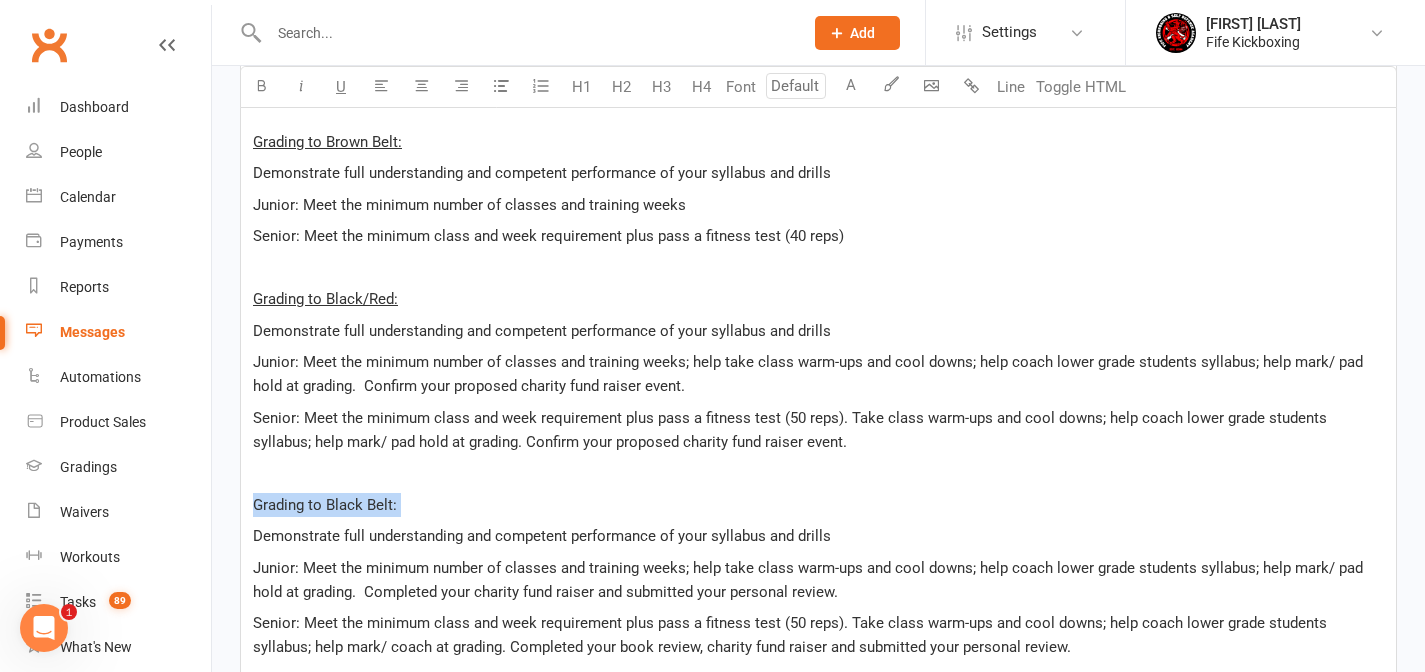 drag, startPoint x: 253, startPoint y: 505, endPoint x: 436, endPoint y: 517, distance: 183.39302 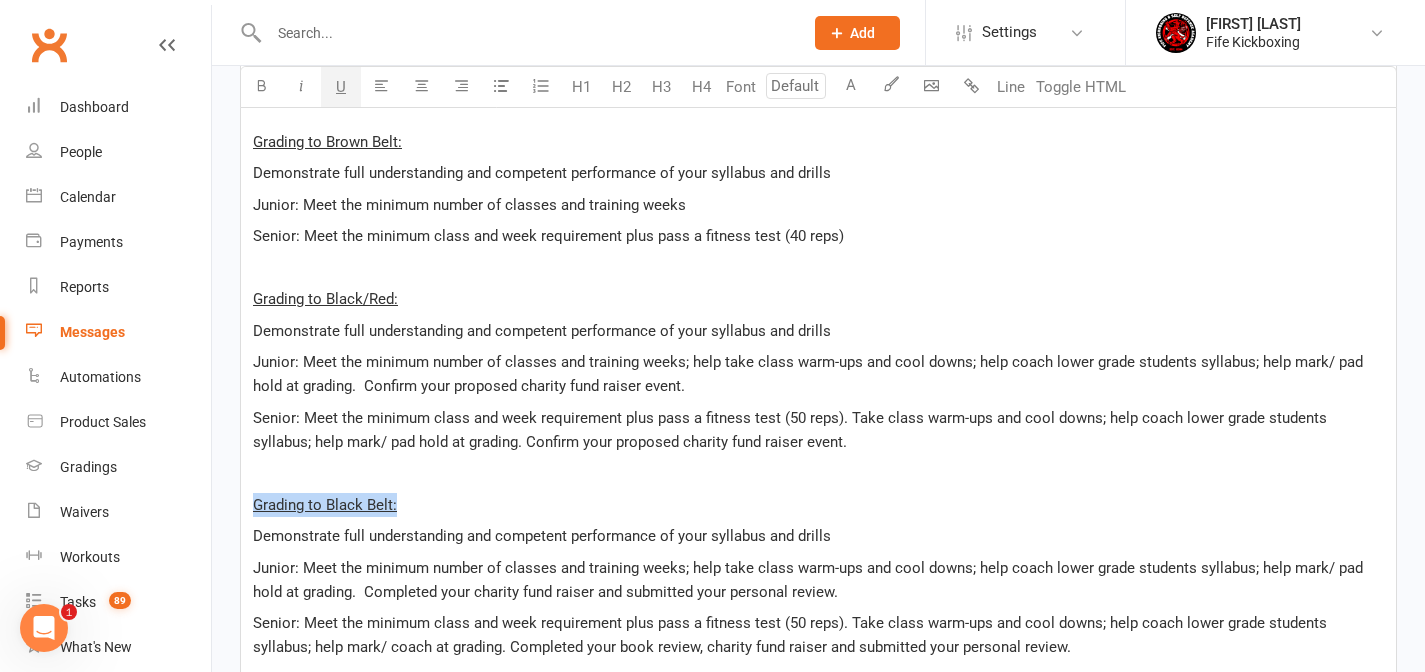 click on "U" at bounding box center (341, 87) 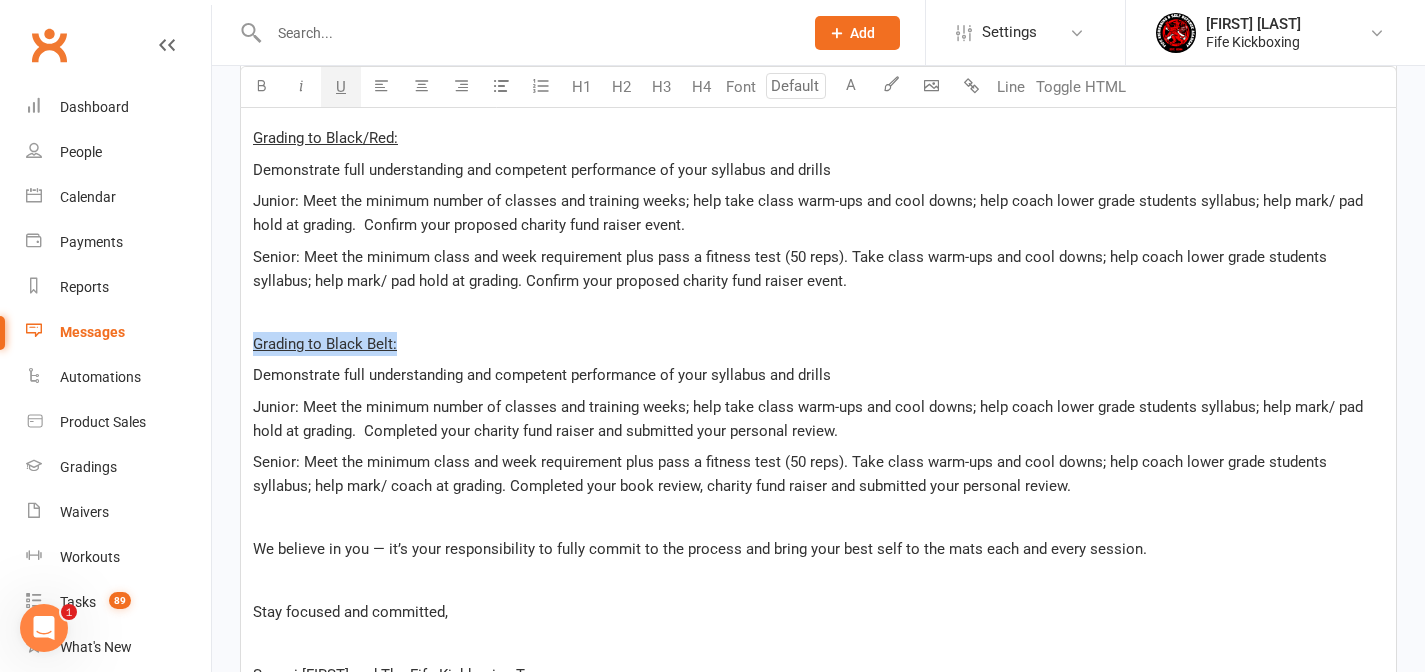 scroll, scrollTop: 1127, scrollLeft: 0, axis: vertical 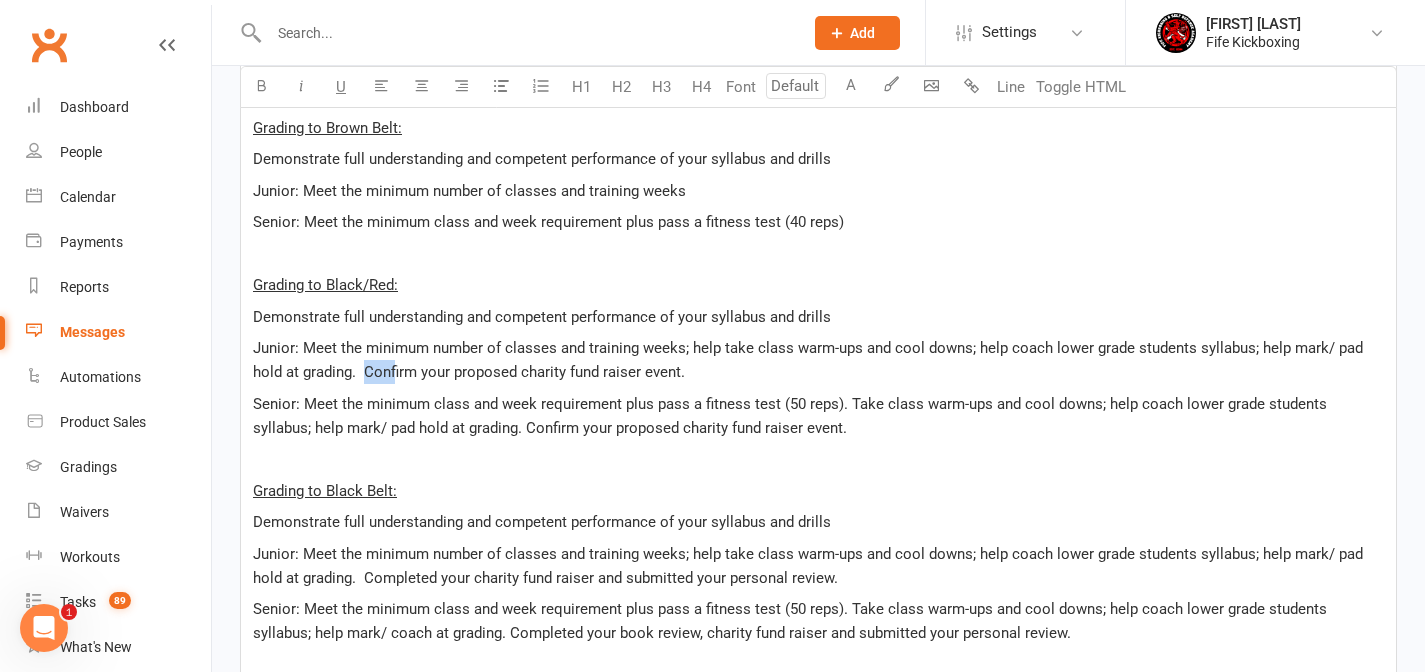 drag, startPoint x: 366, startPoint y: 371, endPoint x: 398, endPoint y: 371, distance: 32 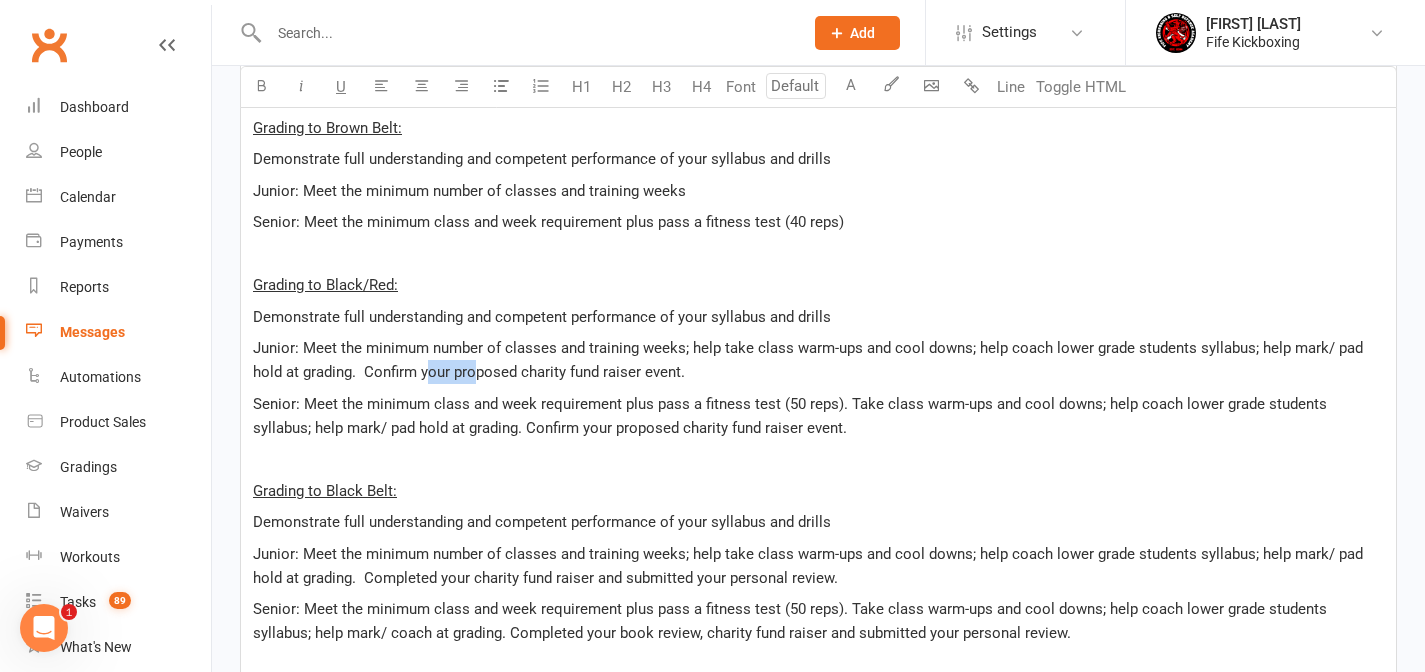 drag, startPoint x: 426, startPoint y: 371, endPoint x: 473, endPoint y: 373, distance: 47.042534 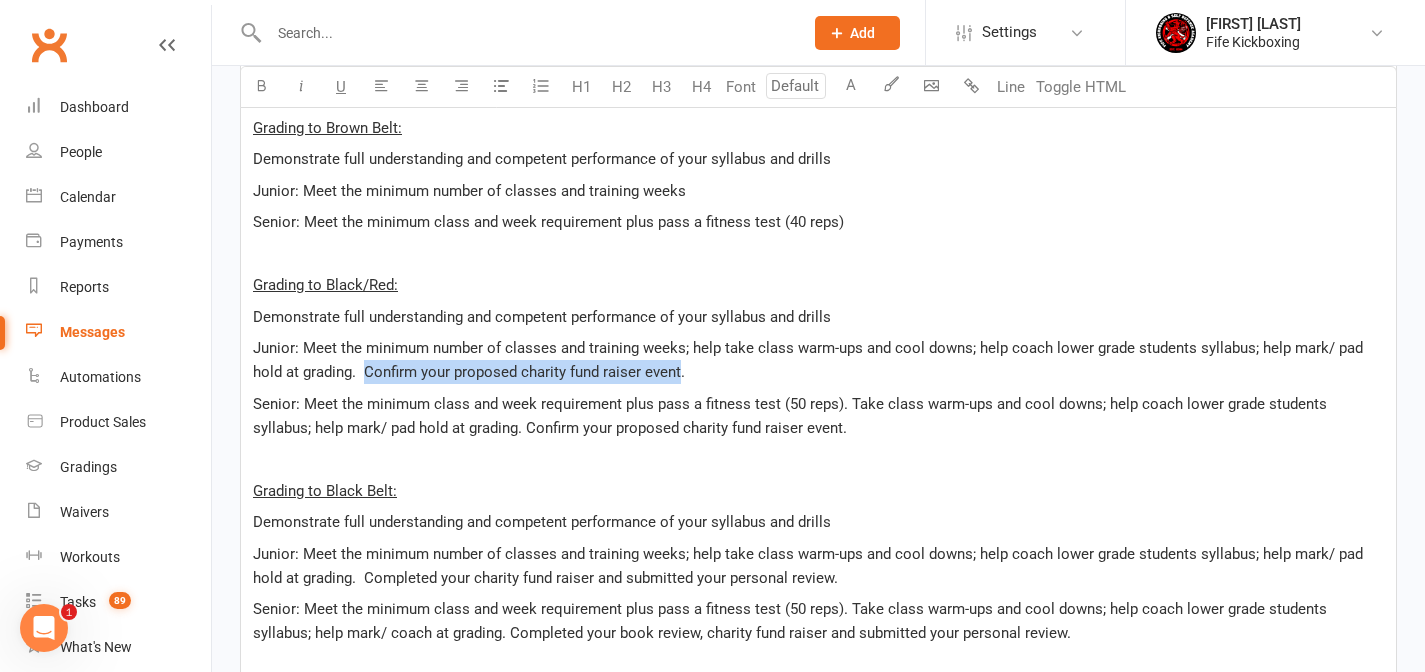 drag, startPoint x: 368, startPoint y: 371, endPoint x: 680, endPoint y: 377, distance: 312.05768 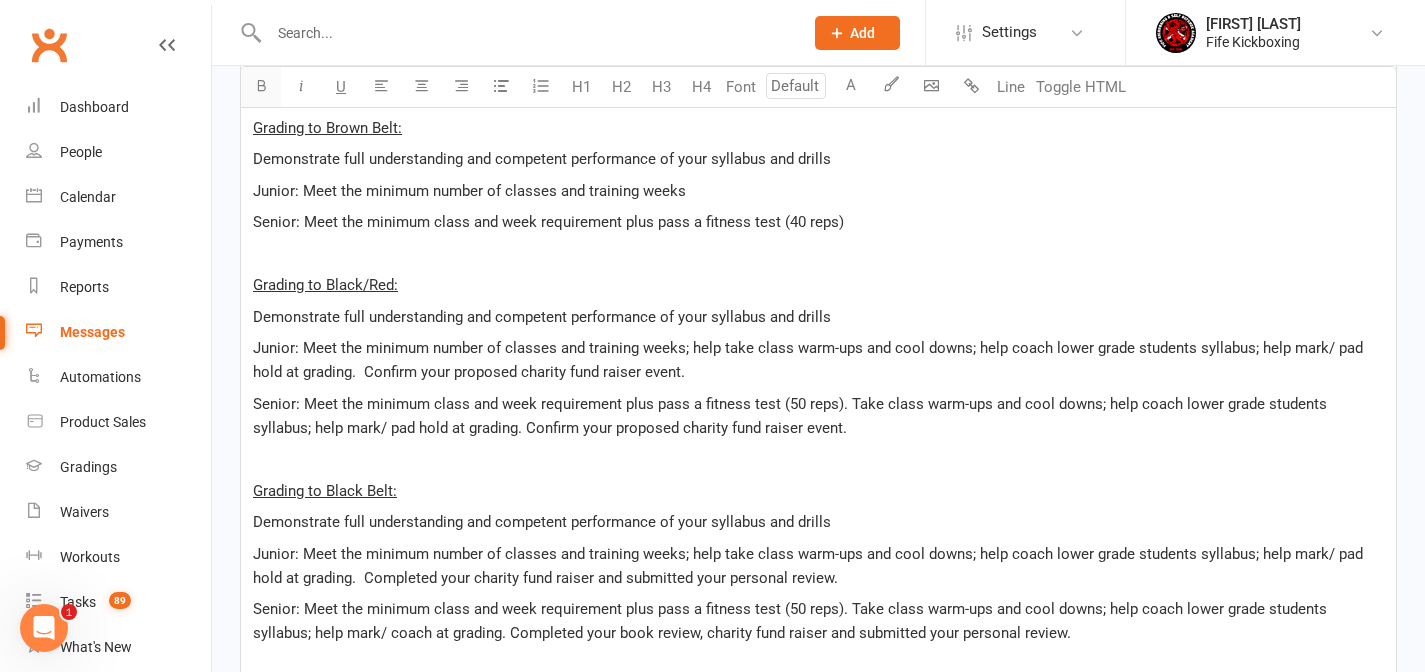 click at bounding box center [261, 85] 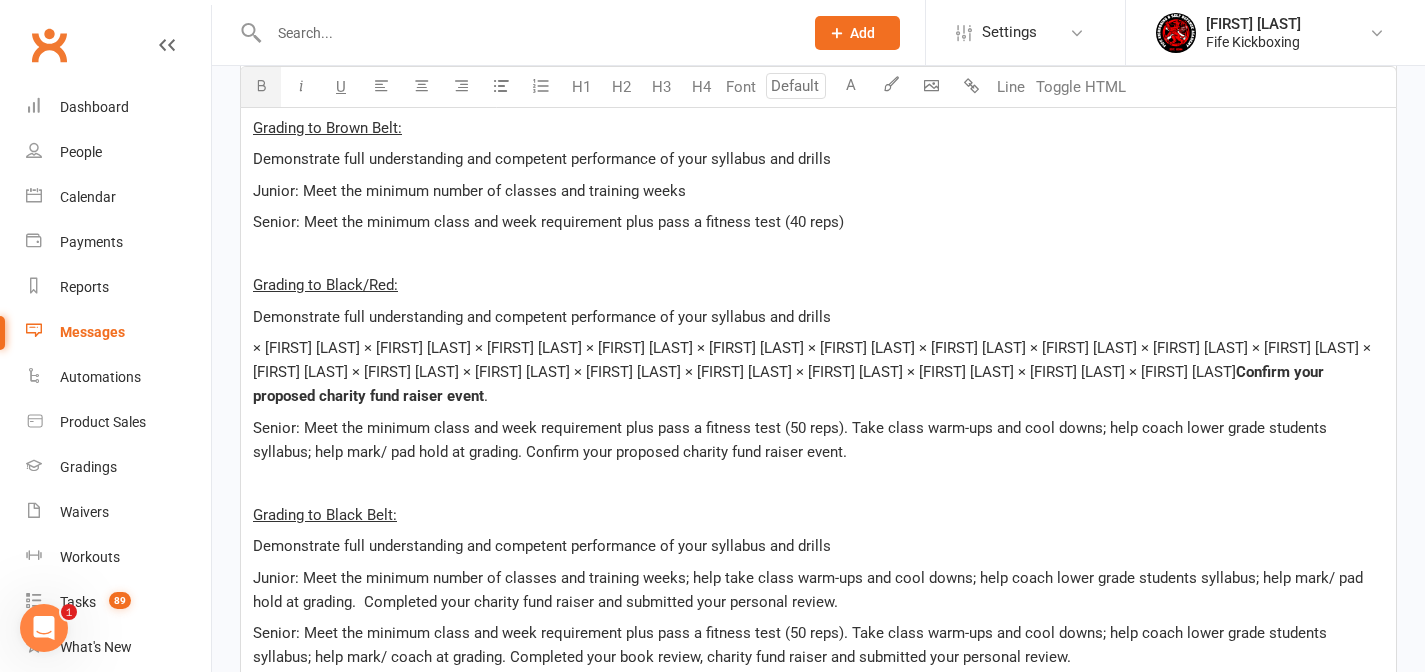 click on "Hi  ﻿ {contact-first-name}  , ﻿ We’re excited to let you know that we are currently organising the Senior Belt Grading for students progressing to Brown, Black/Red, and Black Belt.  This will take place on Saturday 13th September. ﻿ Due to the number of candidates grading to Black Belt and the requirement for each to present a 5-minute speech we have decided to move the schedule around a little. ﻿ Brown and Black/Red candidates are likely starting around 11am/12pm on the Saturday, and will run for approximately 4 hours. ﻿ Black Belt candidates will attend a Friday evening “pre-test” fitness session including the Glen hill sprints, a group run back to the studio, and a Ton-Up.  Candidates will then present their speeches on the Friday evening – friends and family are welcome to attend.  Your grading will start at 10am/10:30am on the Saturday and run for approximately 6 hours. ﻿ ﻿ ﻿ Grading to Brown Belt: Junior: Meet the minimum number of classes and training weeks ﻿ . ﻿ ﻿ ﻿ ﻿" at bounding box center [818, 222] 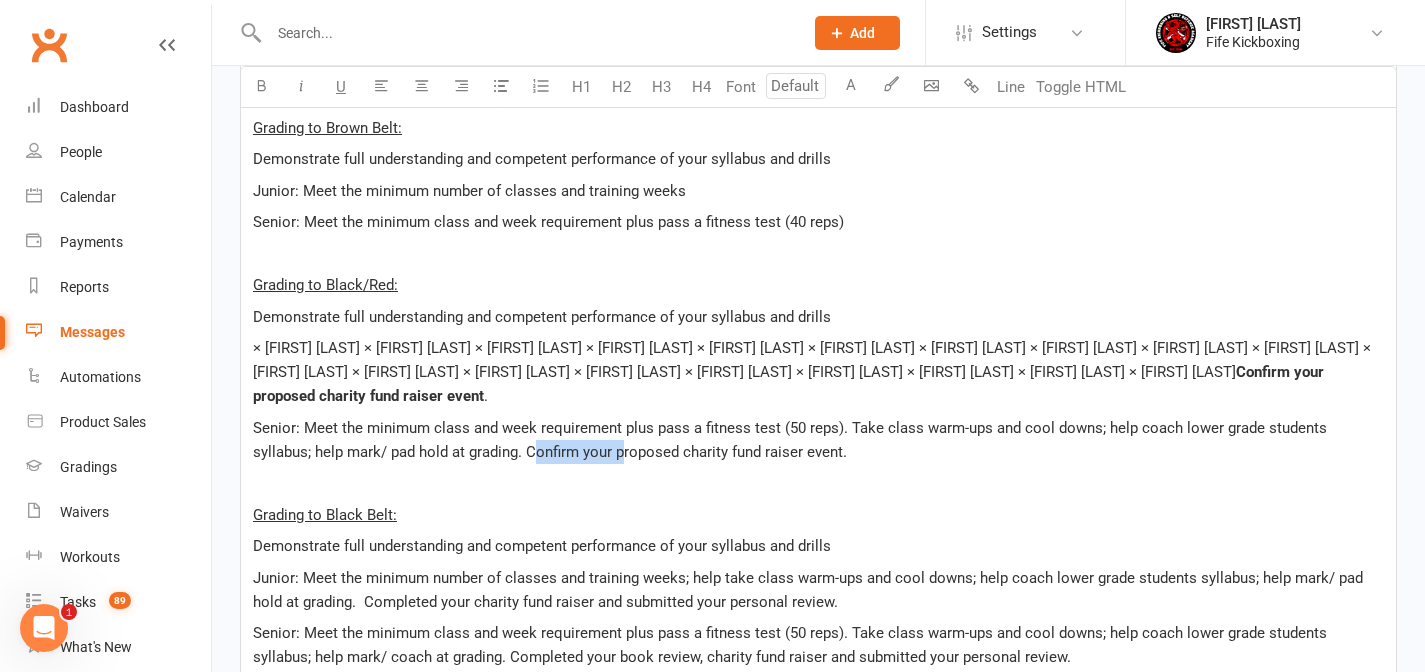 drag, startPoint x: 471, startPoint y: 425, endPoint x: 591, endPoint y: 431, distance: 120.14991 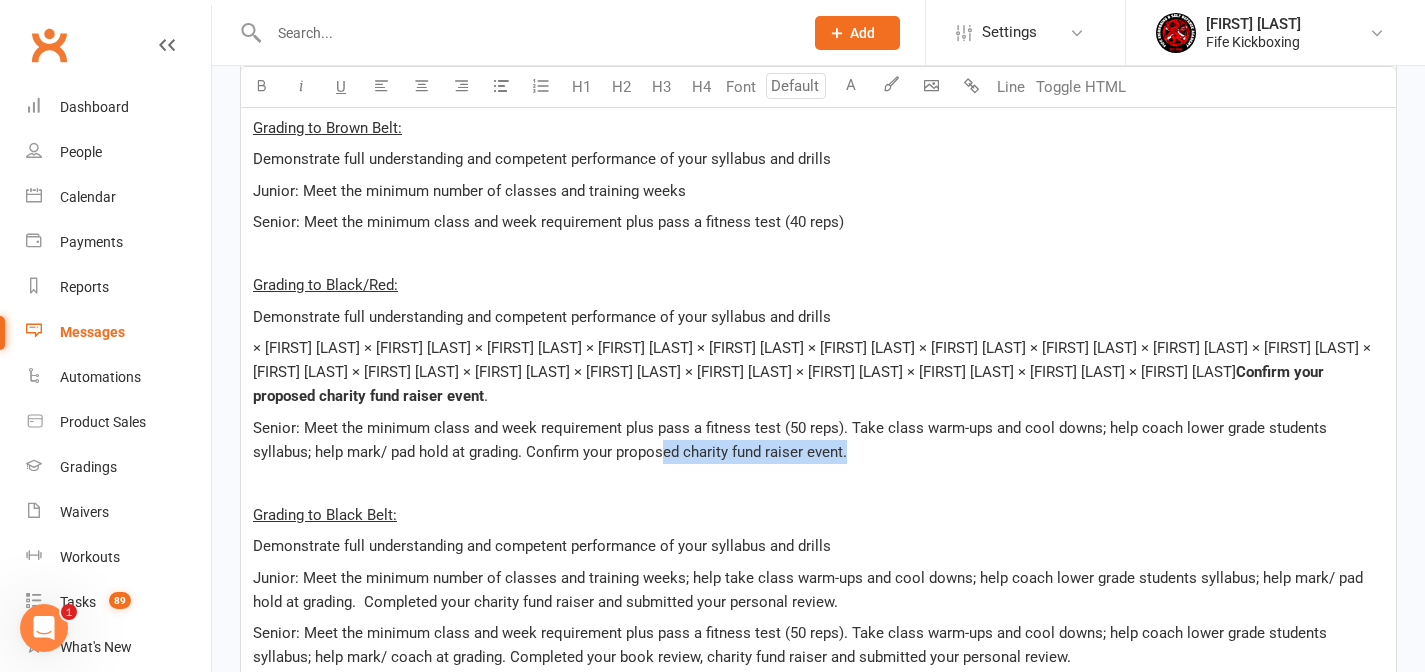 drag, startPoint x: 653, startPoint y: 433, endPoint x: 784, endPoint y: 433, distance: 131 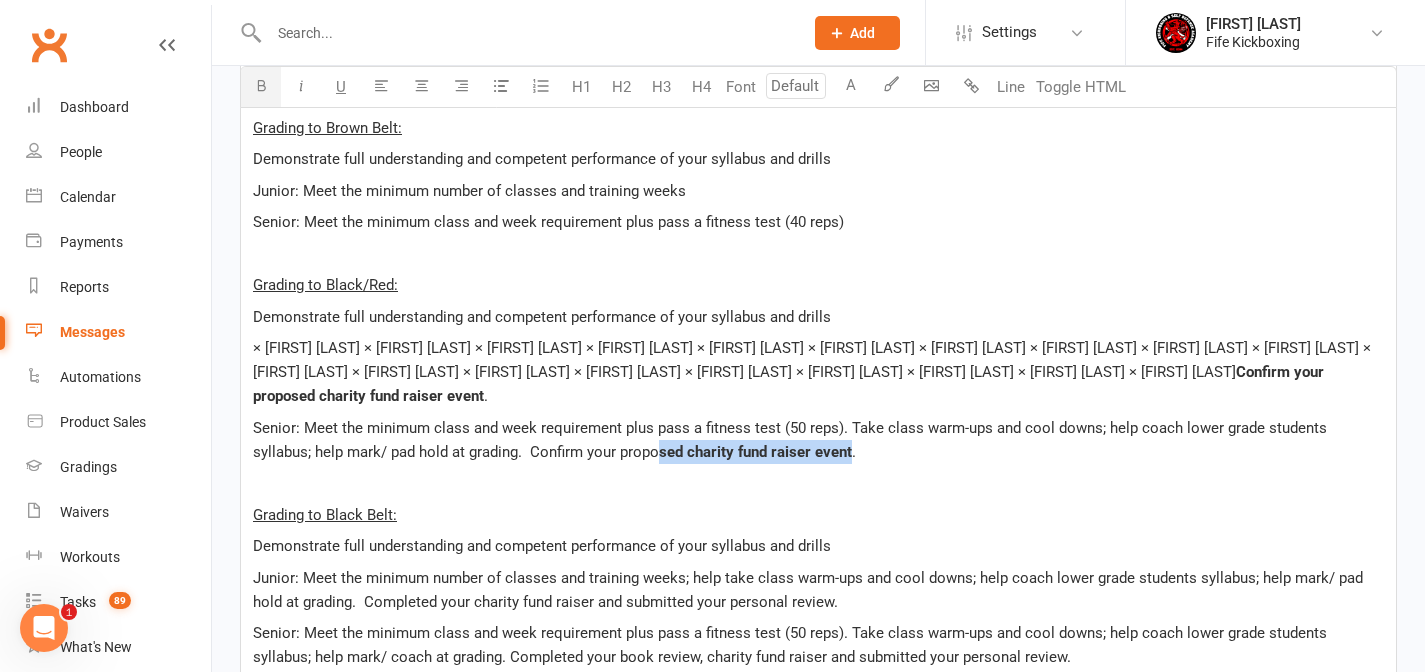 click at bounding box center [261, 85] 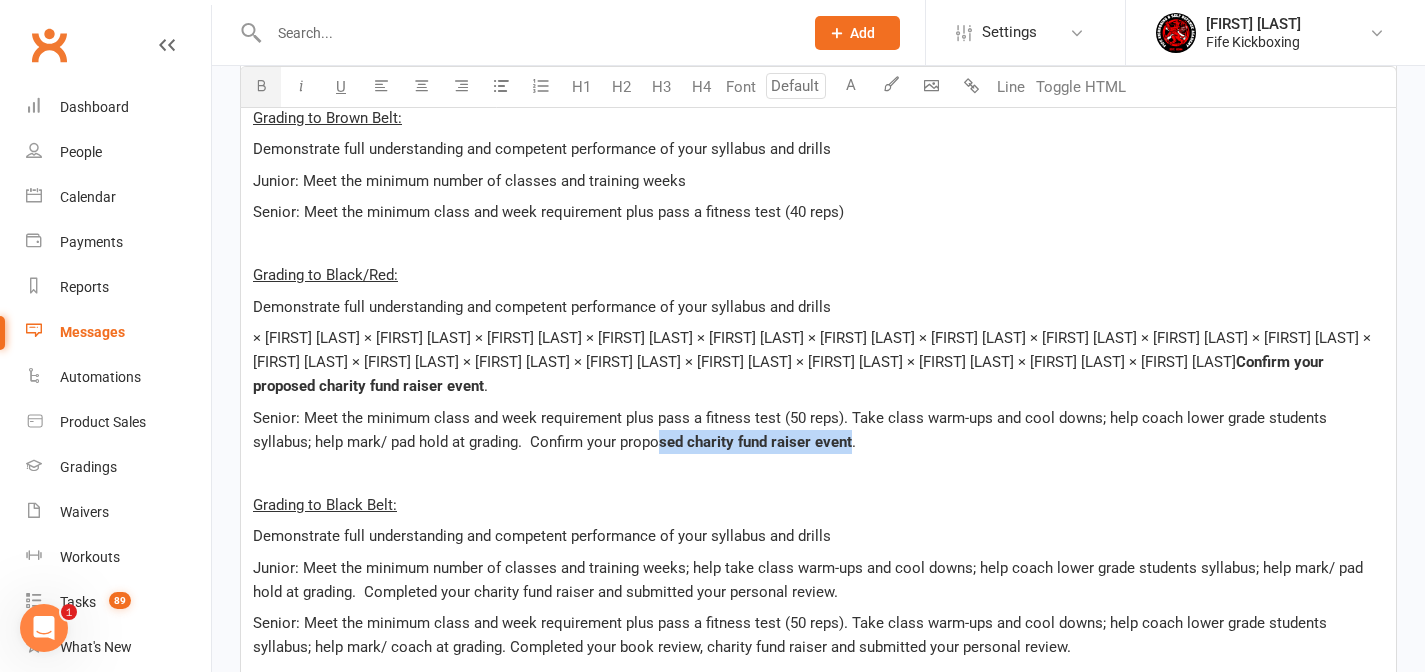 scroll, scrollTop: 1156, scrollLeft: 0, axis: vertical 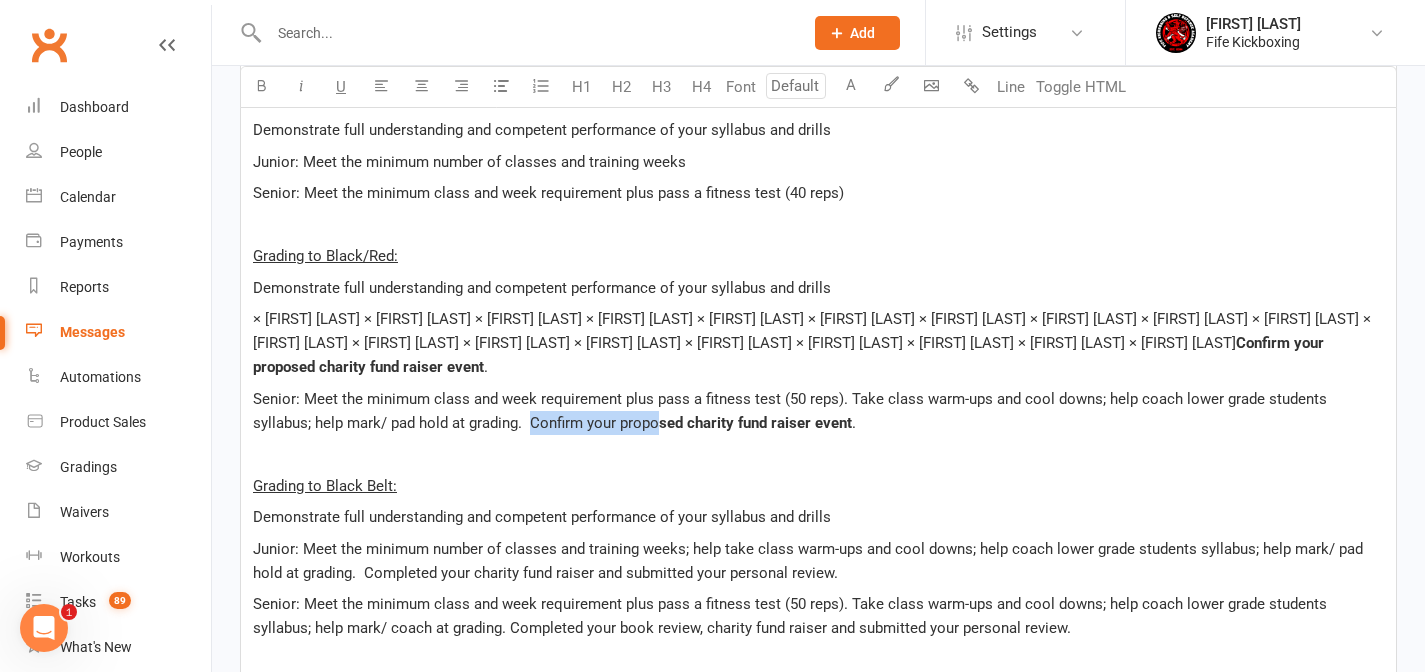drag, startPoint x: 468, startPoint y: 397, endPoint x: 596, endPoint y: 406, distance: 128.31601 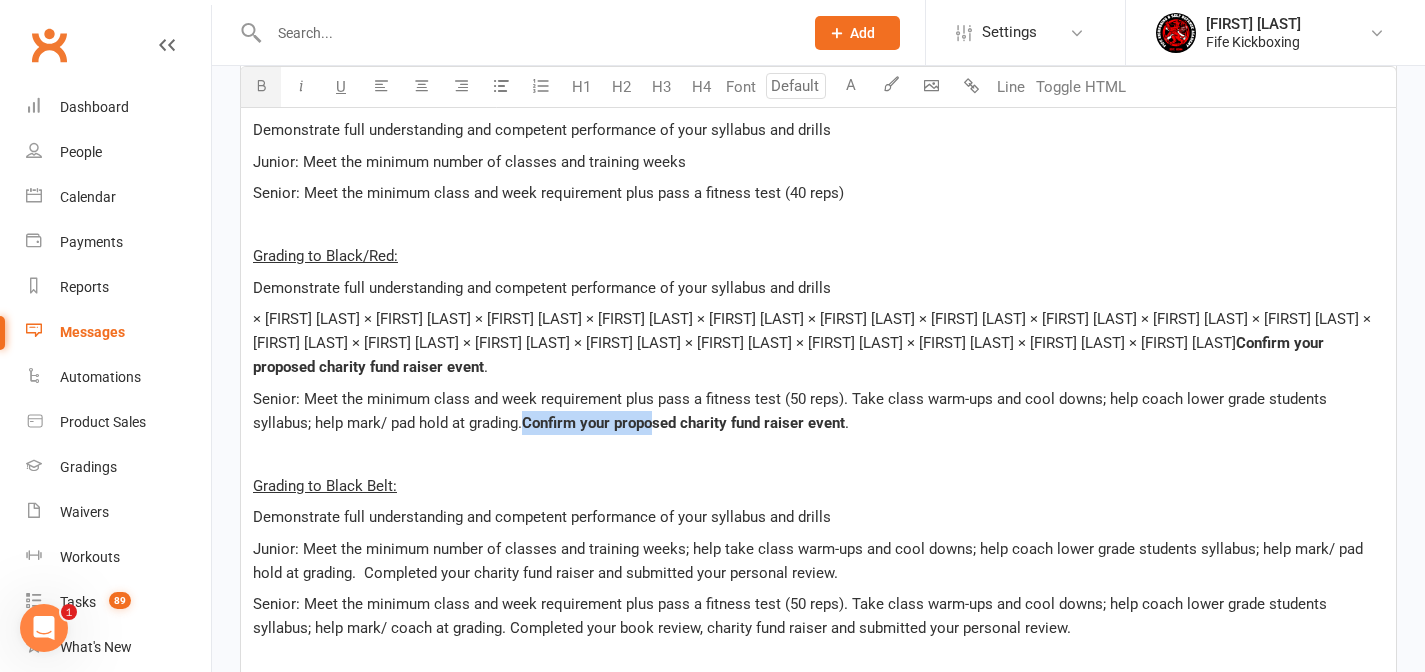 click at bounding box center [261, 85] 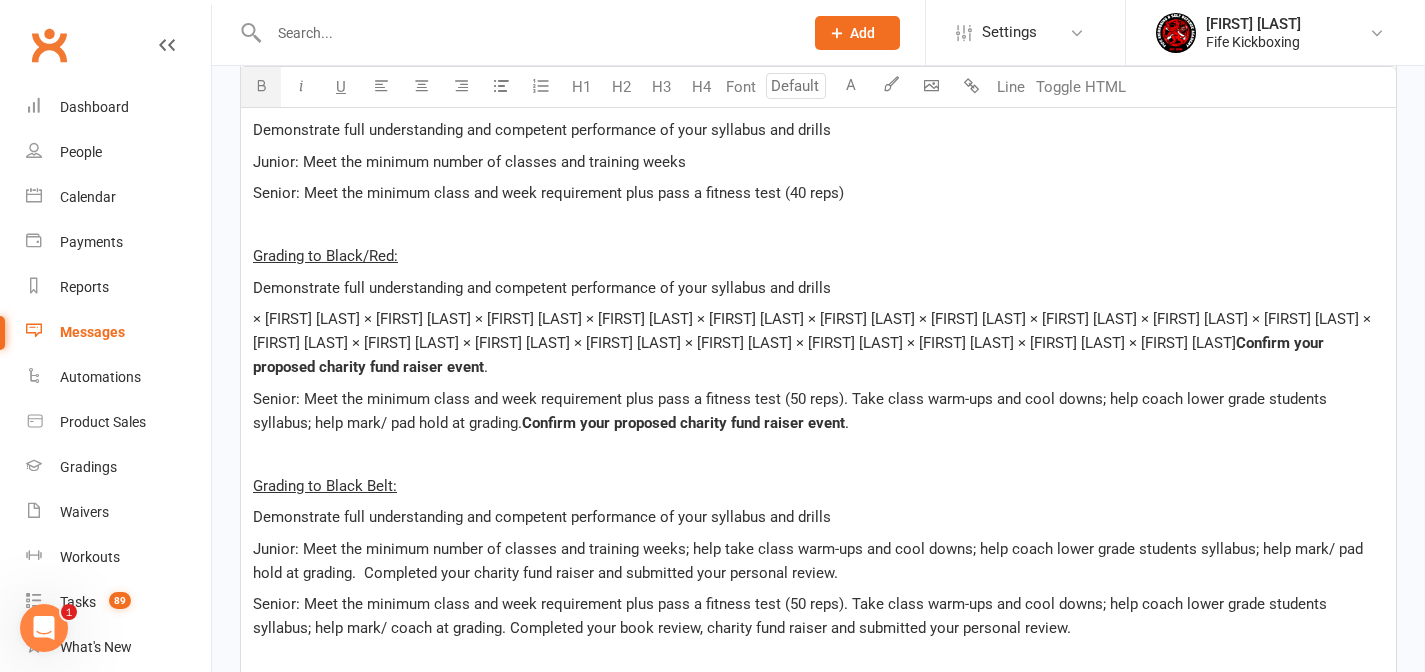 click on "Grading to Black Belt:" at bounding box center (818, 486) 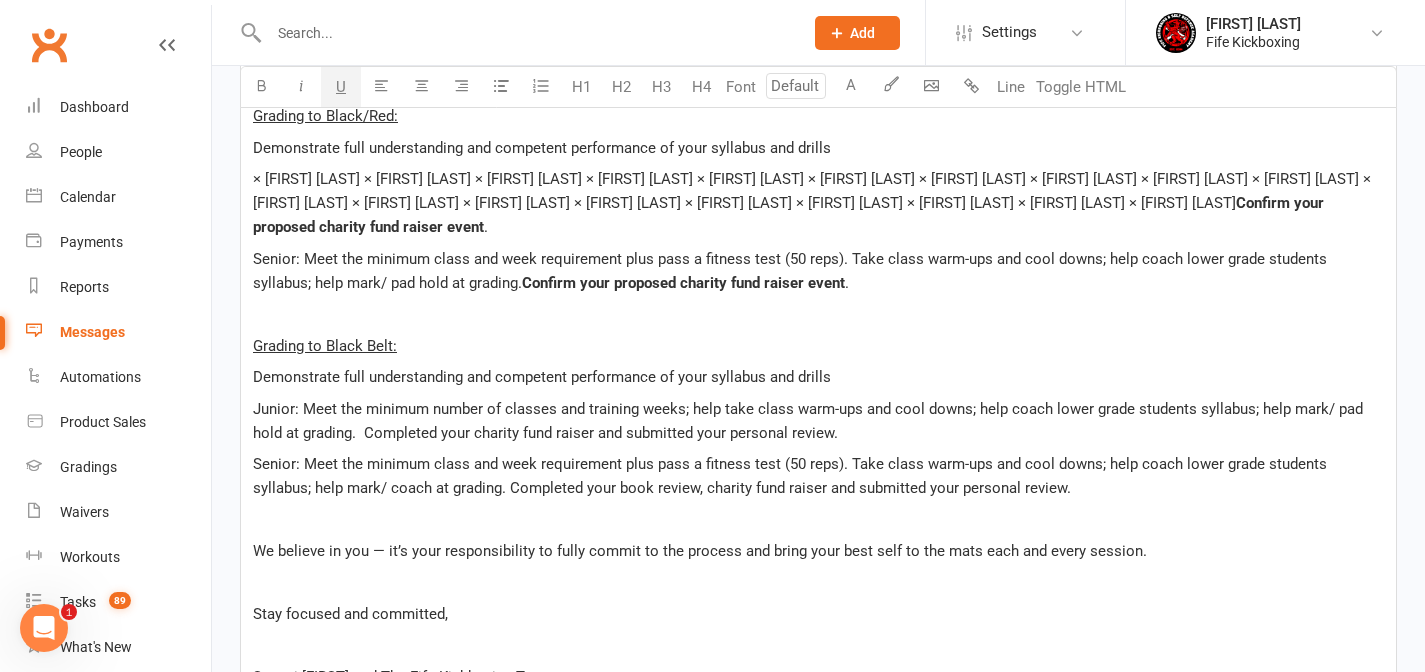 scroll, scrollTop: 1315, scrollLeft: 0, axis: vertical 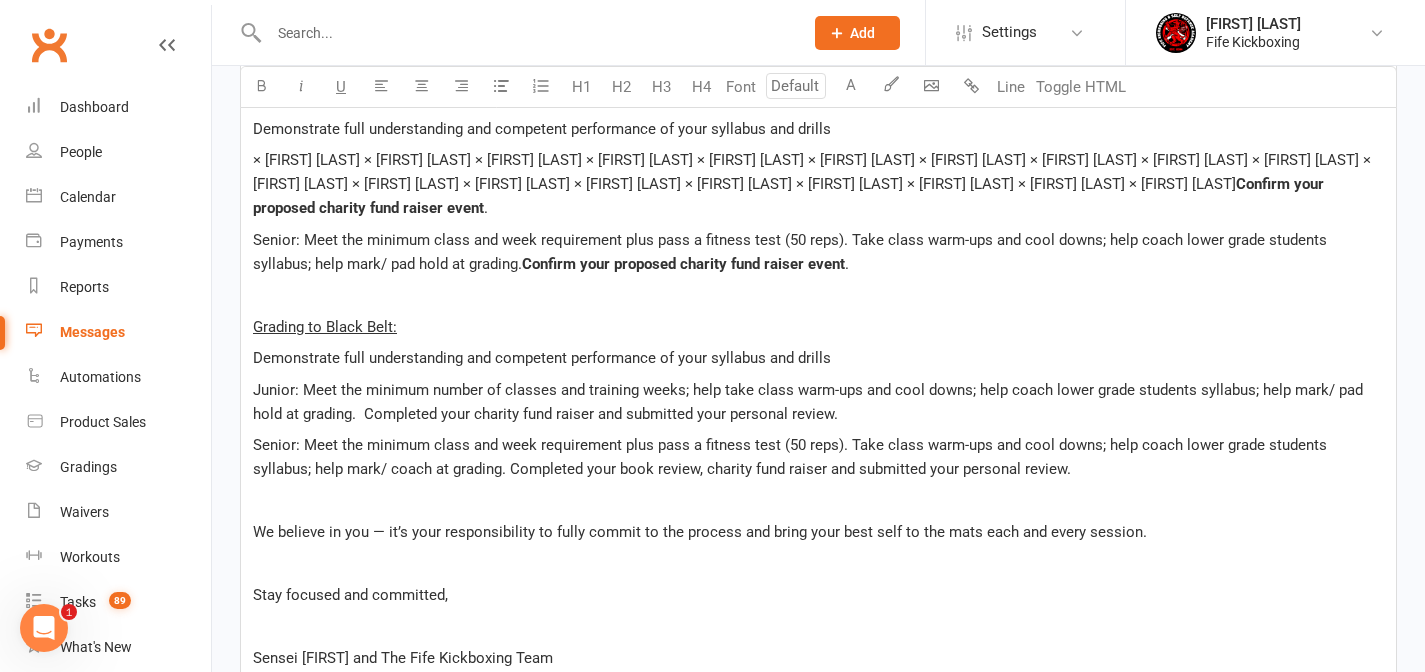 drag, startPoint x: 514, startPoint y: 445, endPoint x: 1069, endPoint y: 450, distance: 555.0225 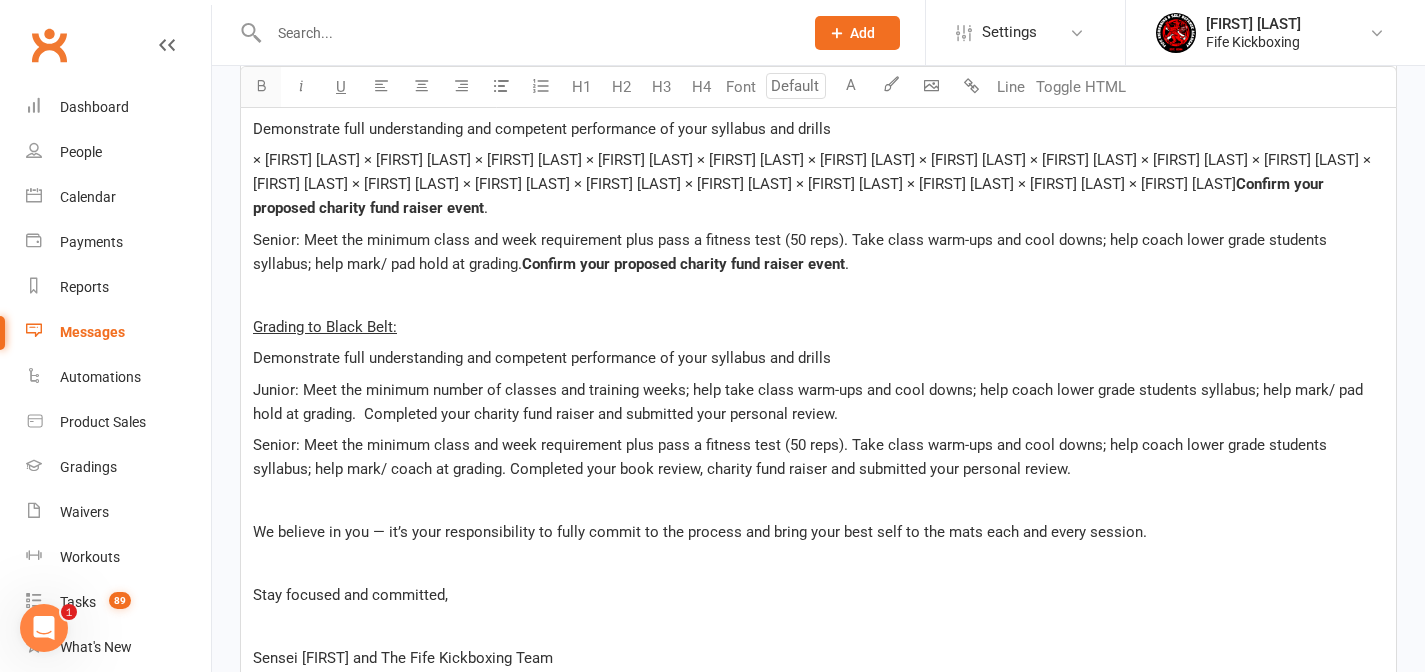 click at bounding box center [261, 85] 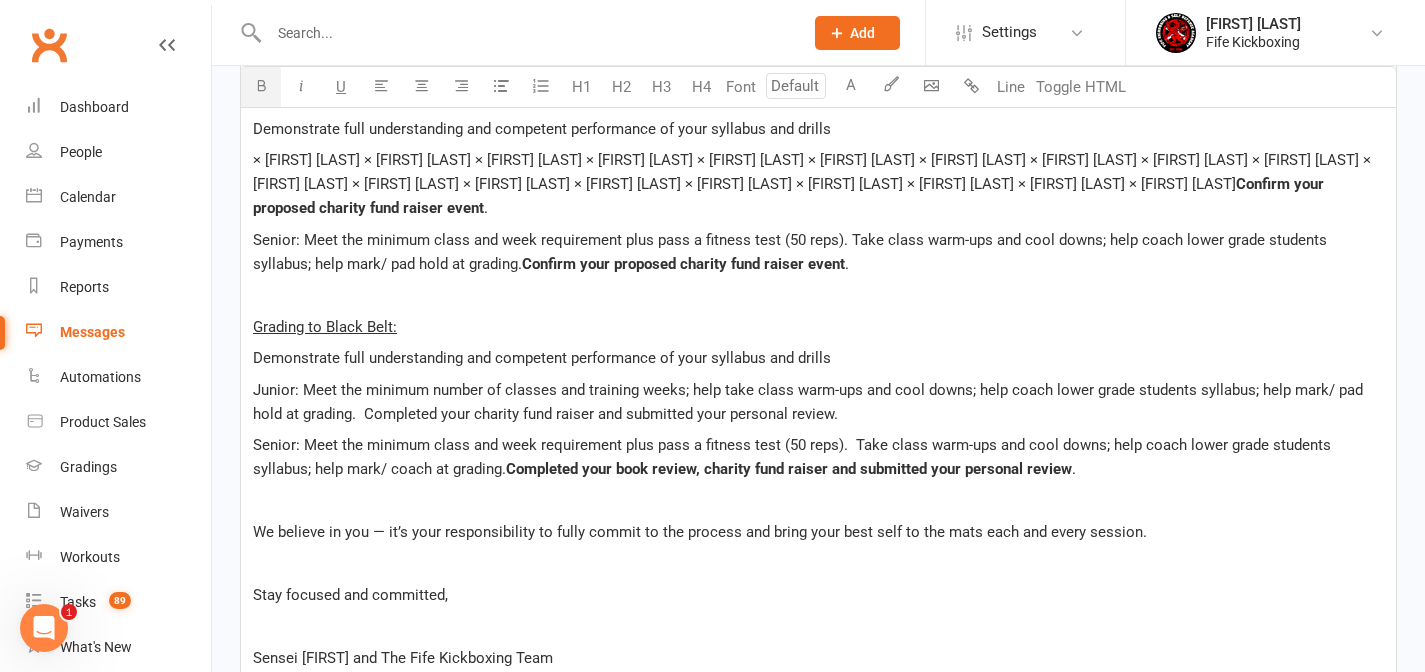 click on "Junior: Meet the minimum number of classes and training weeks; help take class warm-ups and cool downs; help coach lower grade students syllabus; help mark/ pad hold at grading.  Completed your charity fund raiser and submitted your personal review." at bounding box center (818, 402) 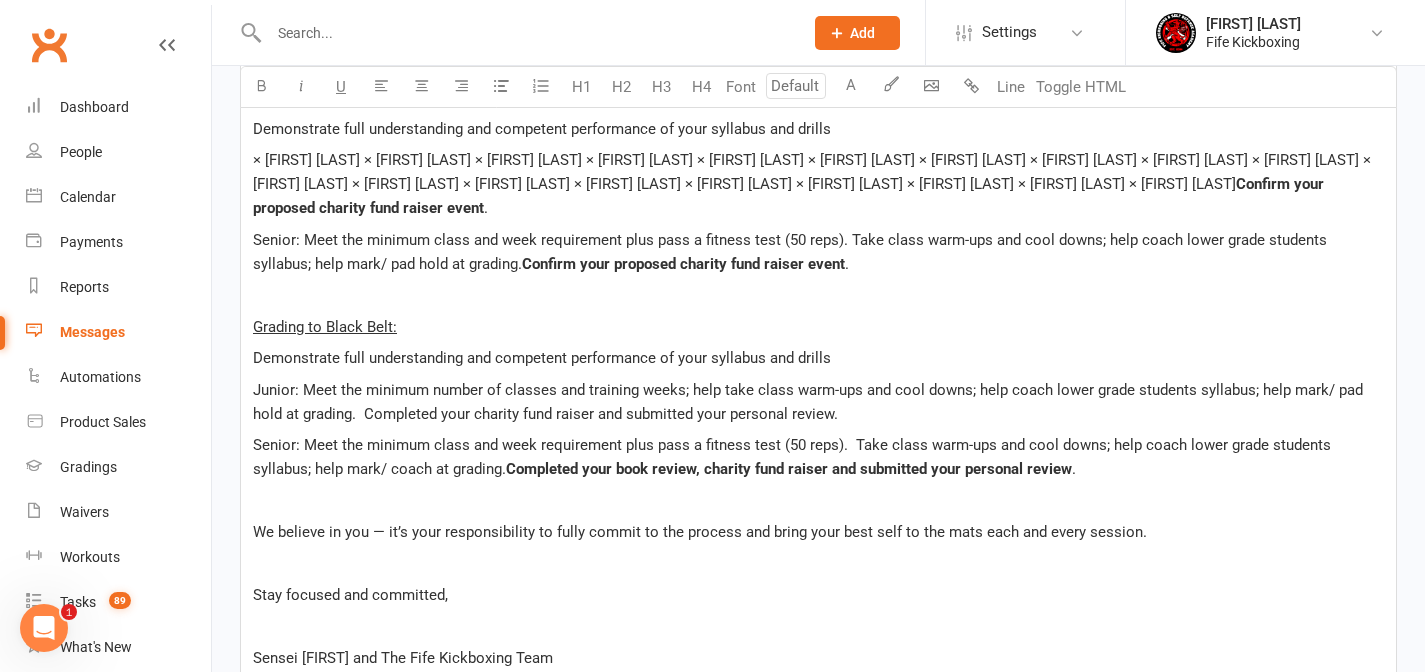 drag, startPoint x: 316, startPoint y: 389, endPoint x: 337, endPoint y: 389, distance: 21 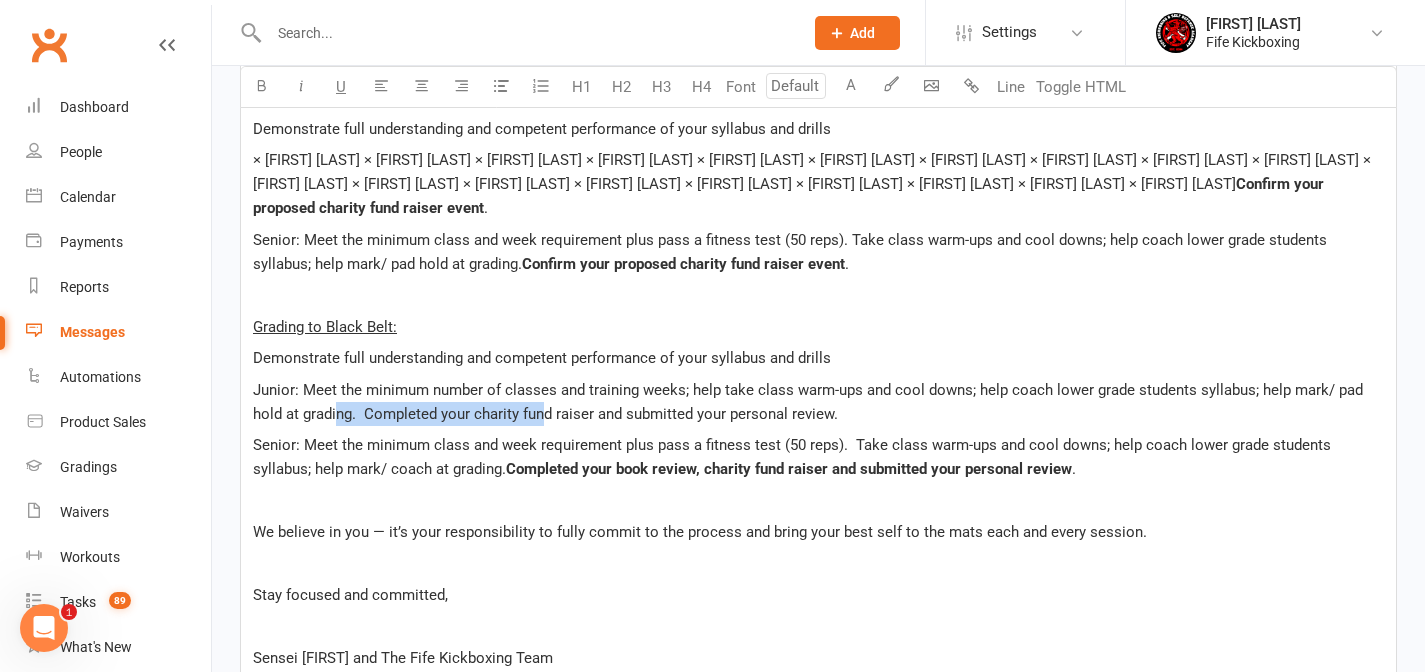 drag, startPoint x: 370, startPoint y: 389, endPoint x: 542, endPoint y: 390, distance: 172.00291 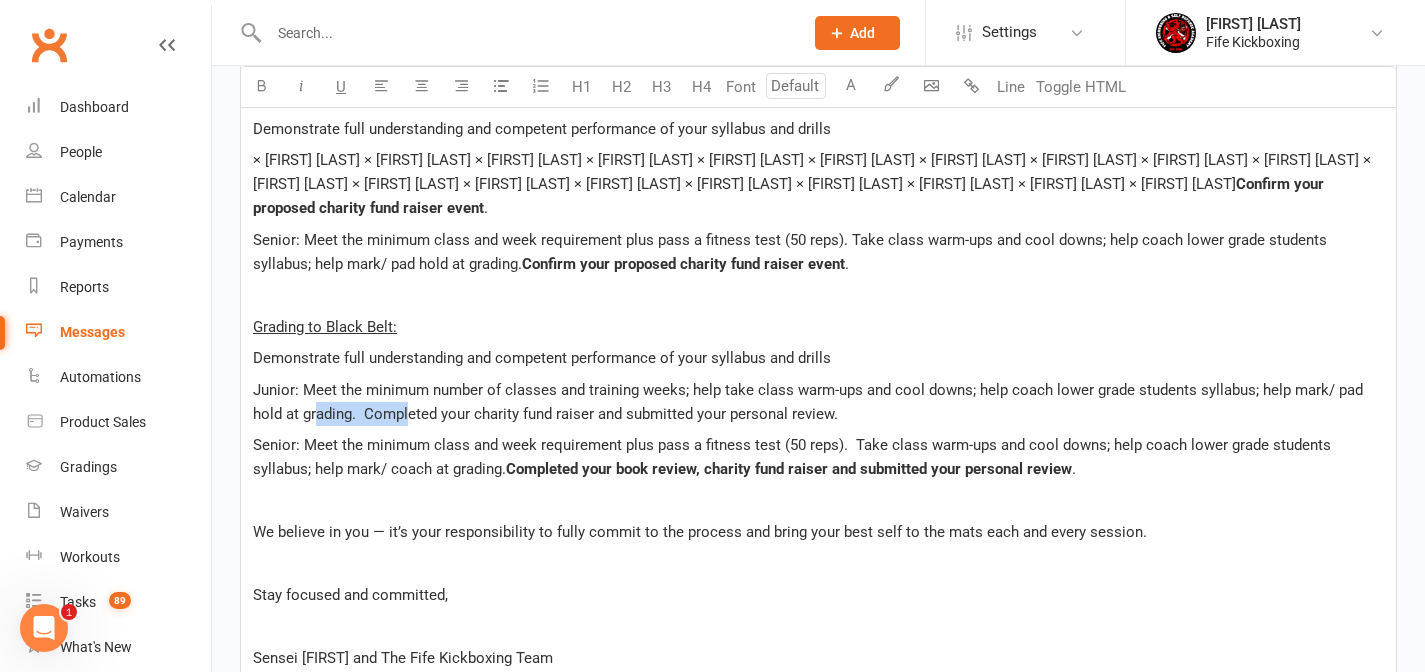 drag, startPoint x: 316, startPoint y: 387, endPoint x: 475, endPoint y: 387, distance: 159 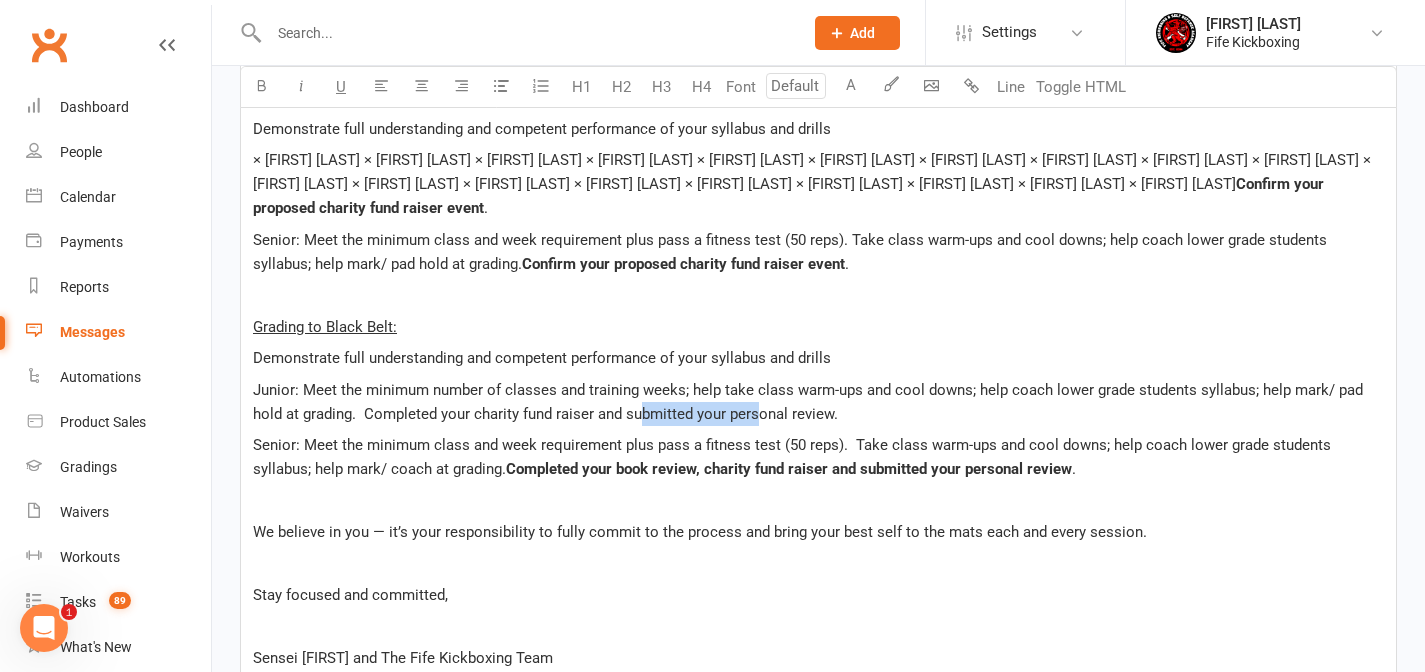 drag, startPoint x: 682, startPoint y: 387, endPoint x: 760, endPoint y: 388, distance: 78.00641 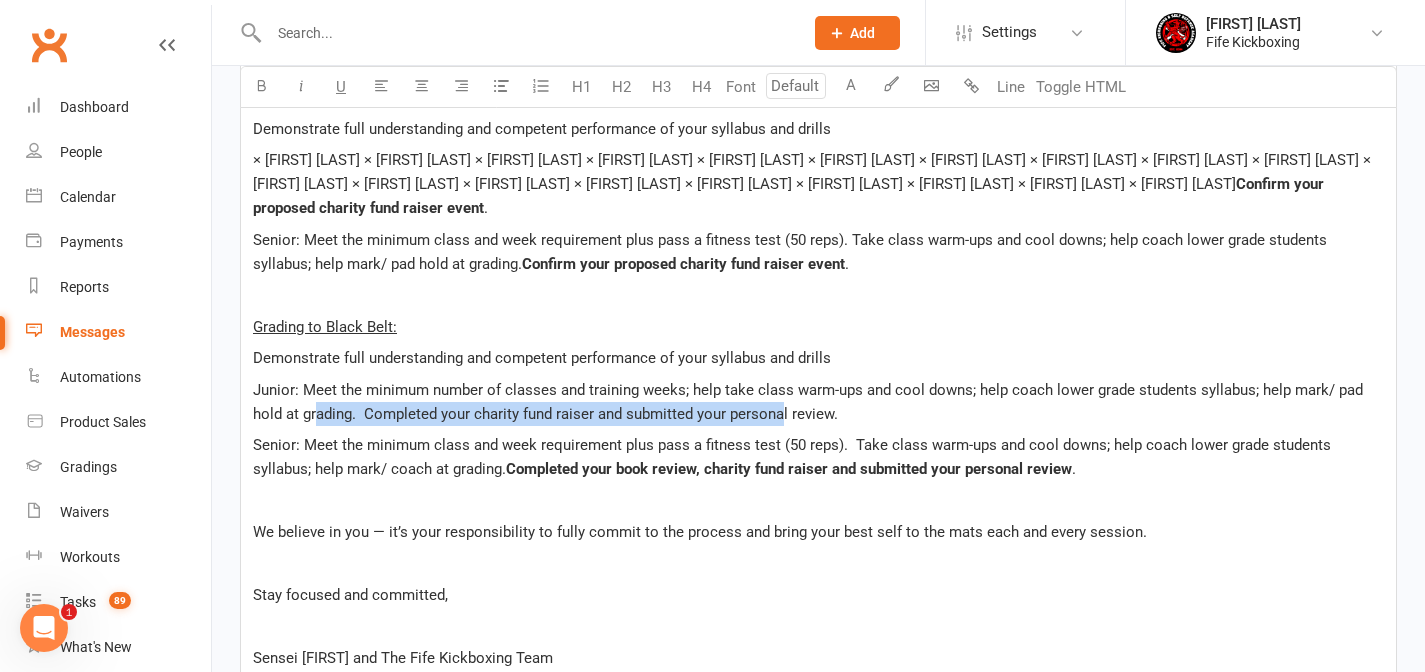 drag, startPoint x: 783, startPoint y: 389, endPoint x: 316, endPoint y: 391, distance: 467.00427 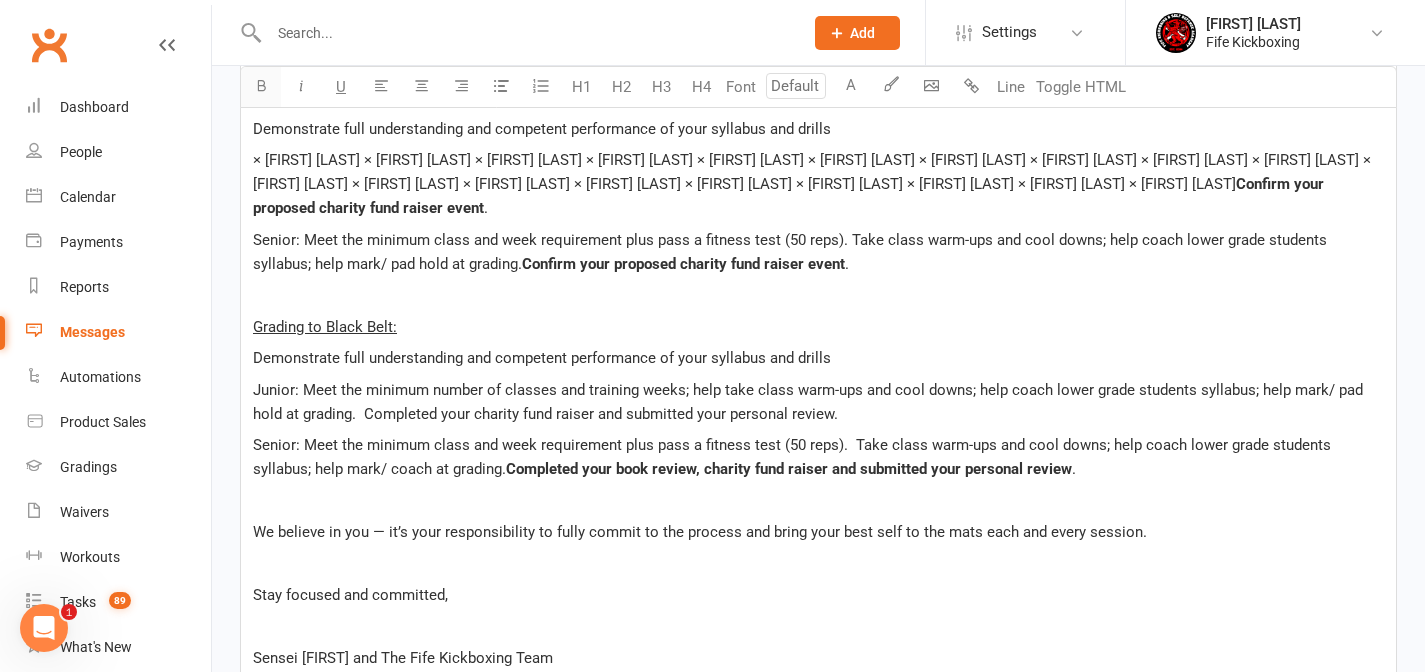 click at bounding box center [261, 85] 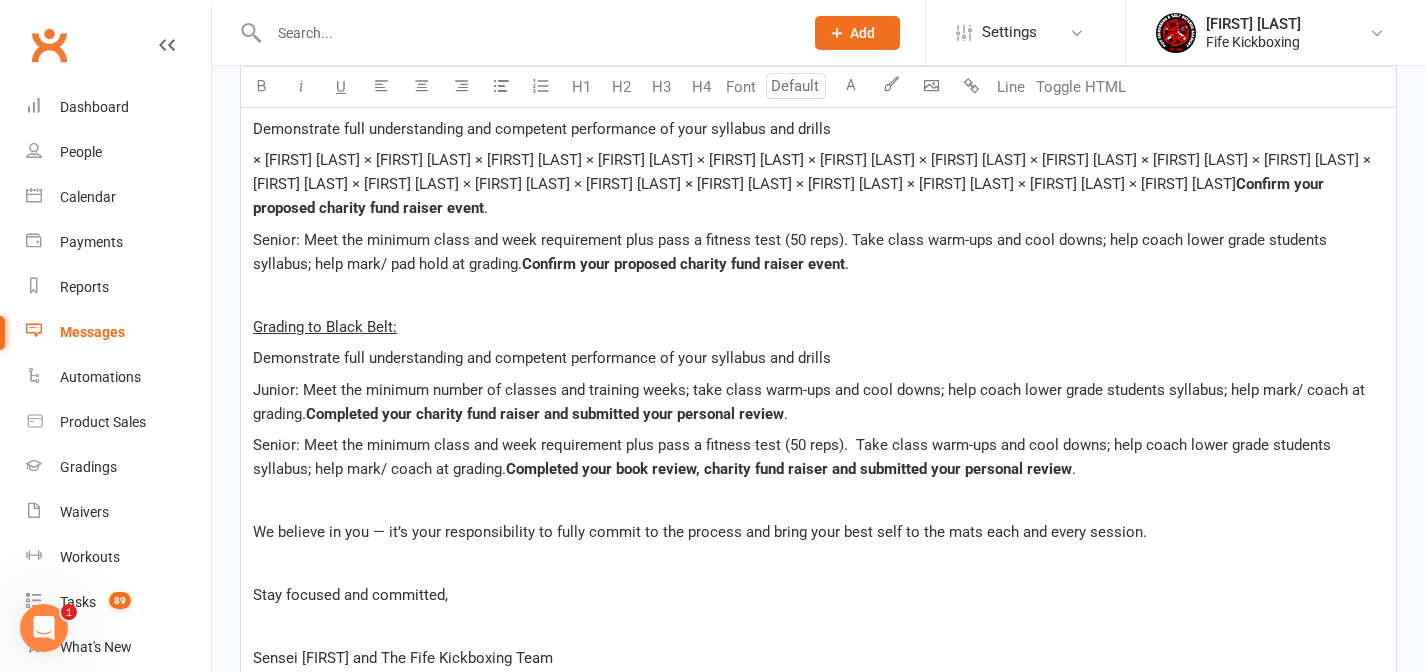 click on "﻿" at bounding box center (818, 627) 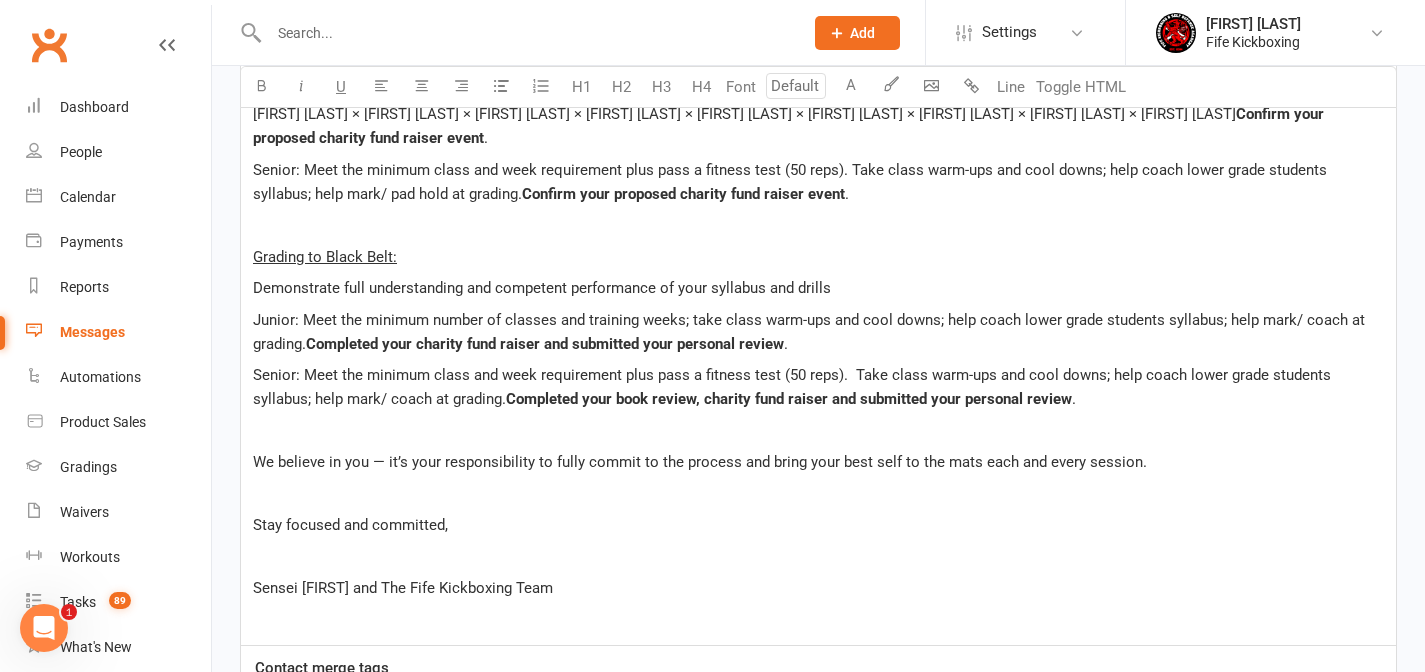 scroll, scrollTop: 1422, scrollLeft: 0, axis: vertical 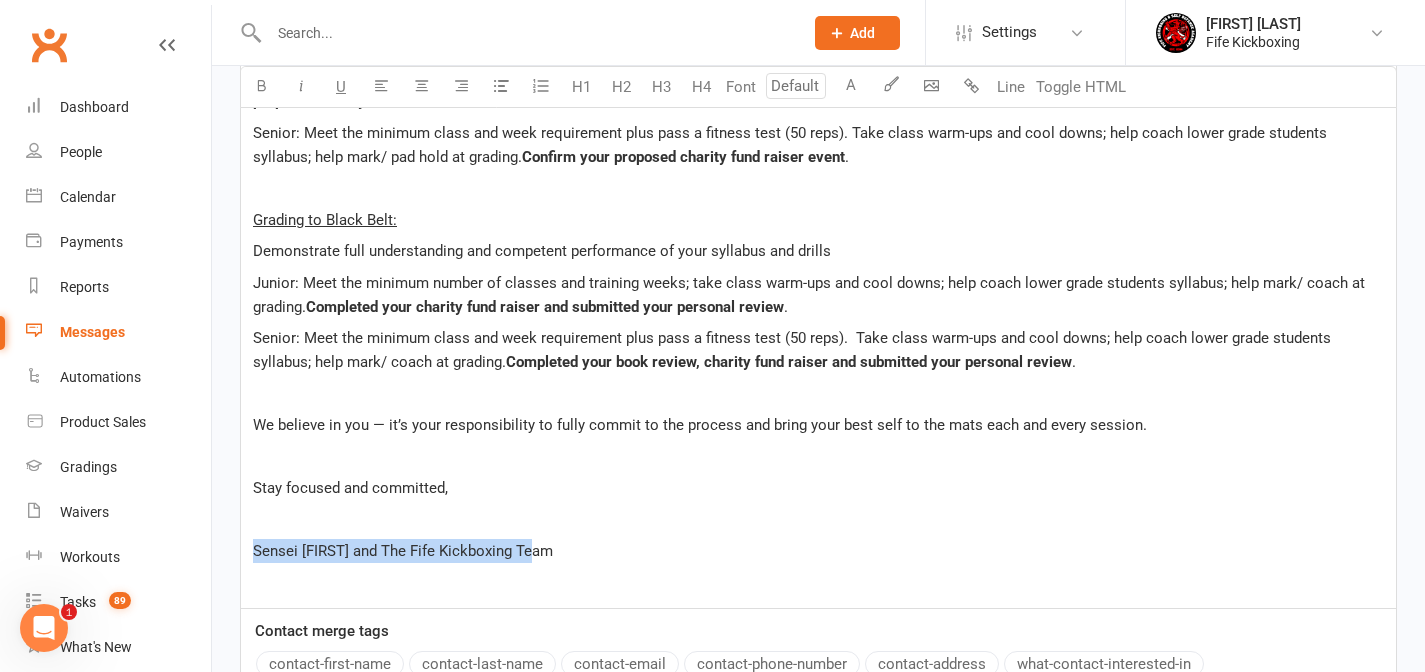 drag, startPoint x: 560, startPoint y: 531, endPoint x: 252, endPoint y: 528, distance: 308.01462 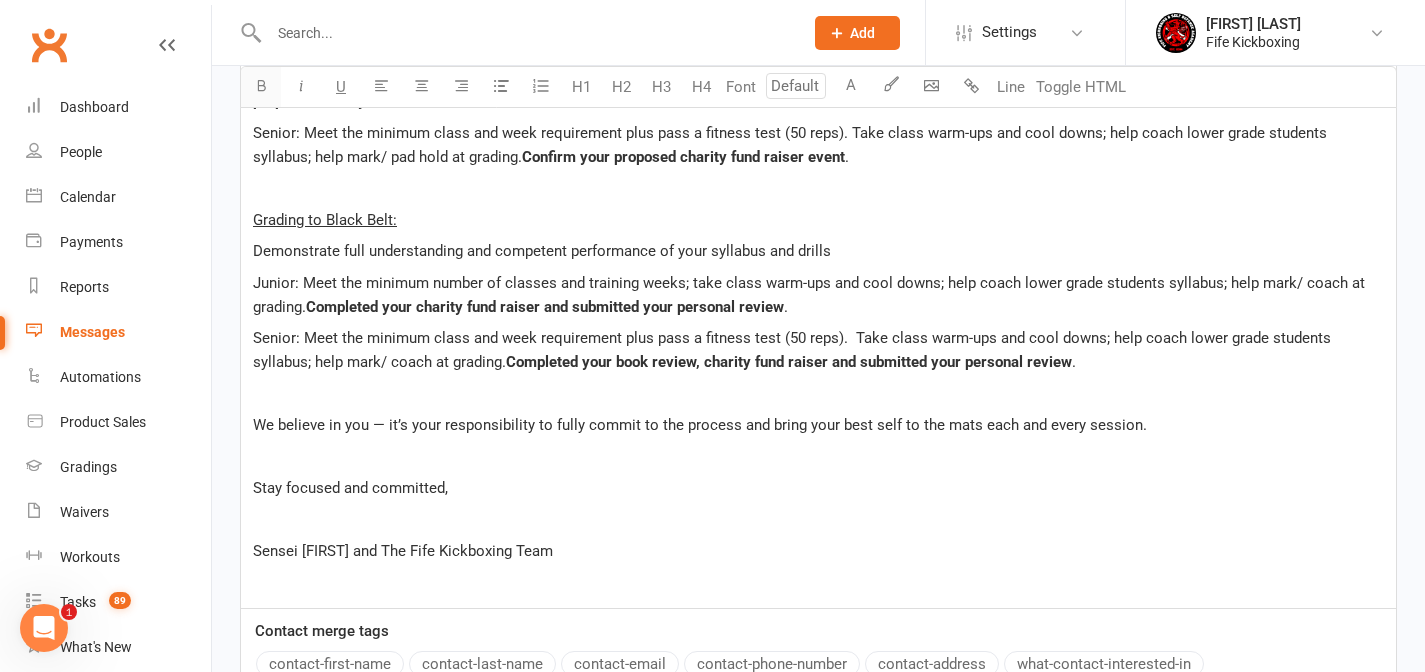 click at bounding box center (261, 85) 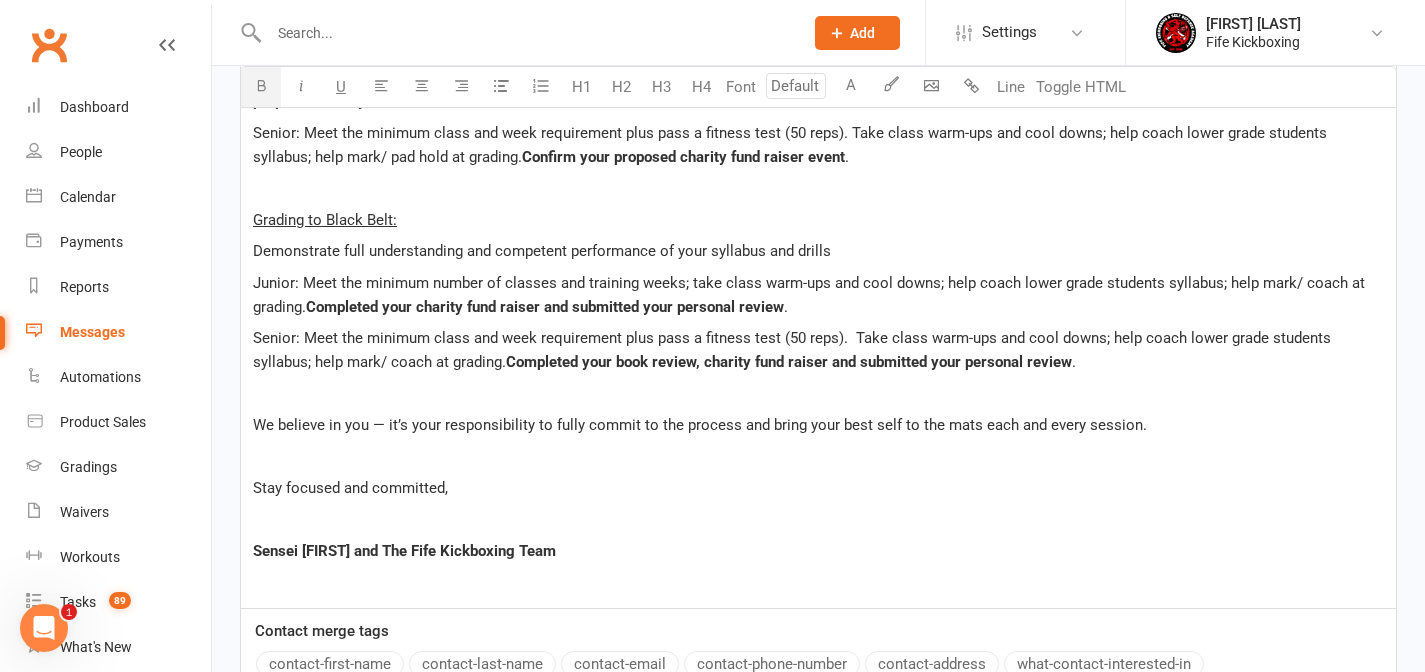 click on "Sensei [FIRST] and The Fife Kickboxing Team" at bounding box center (818, 551) 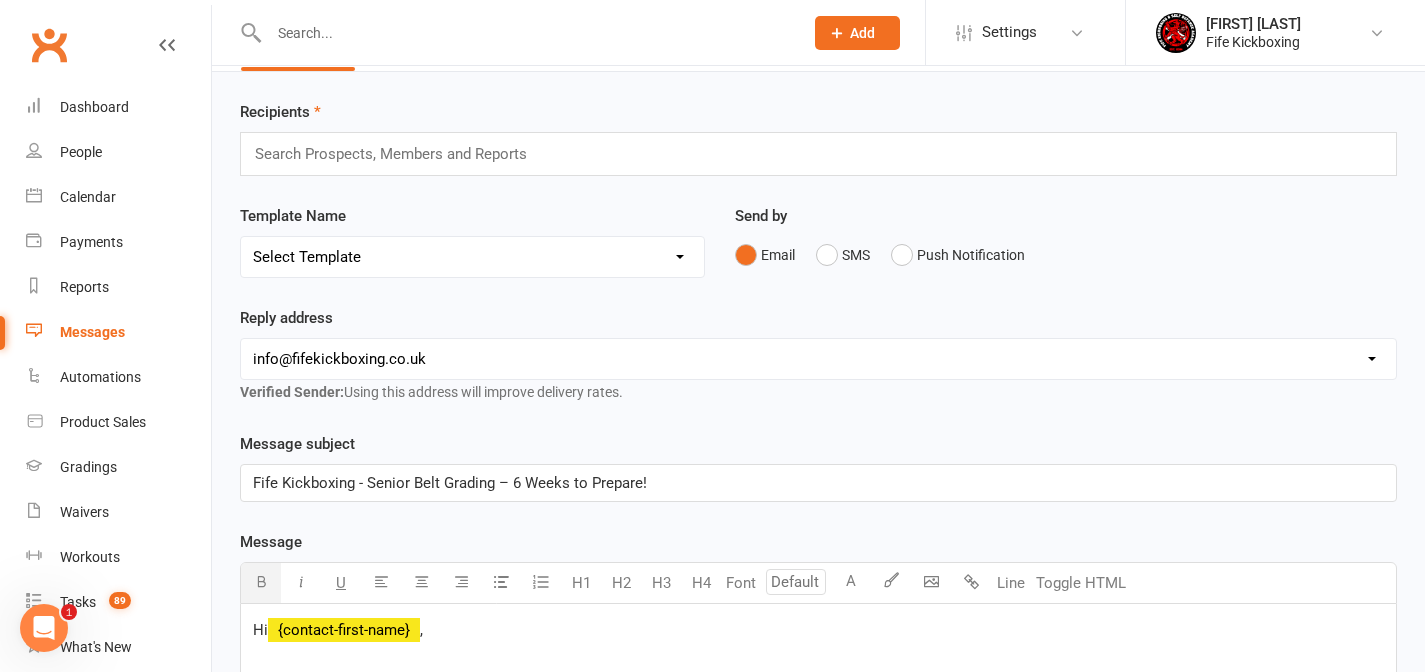 scroll, scrollTop: 0, scrollLeft: 0, axis: both 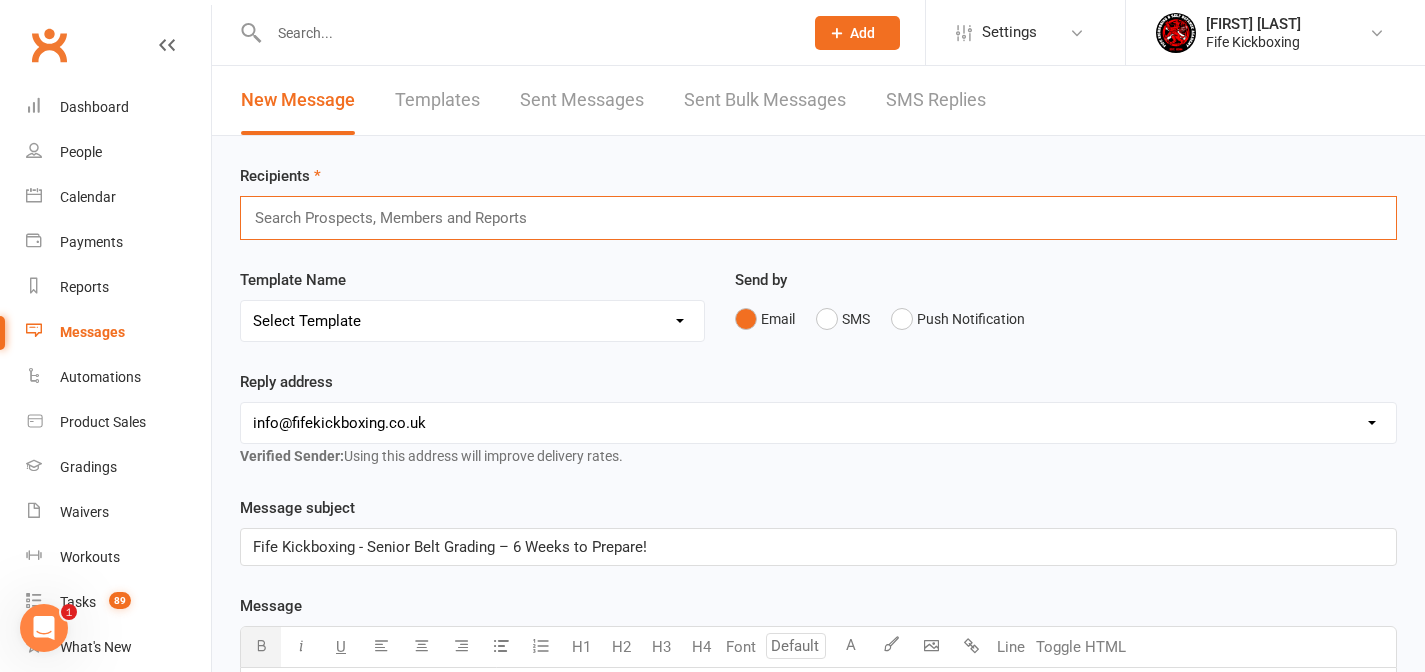 click at bounding box center [399, 218] 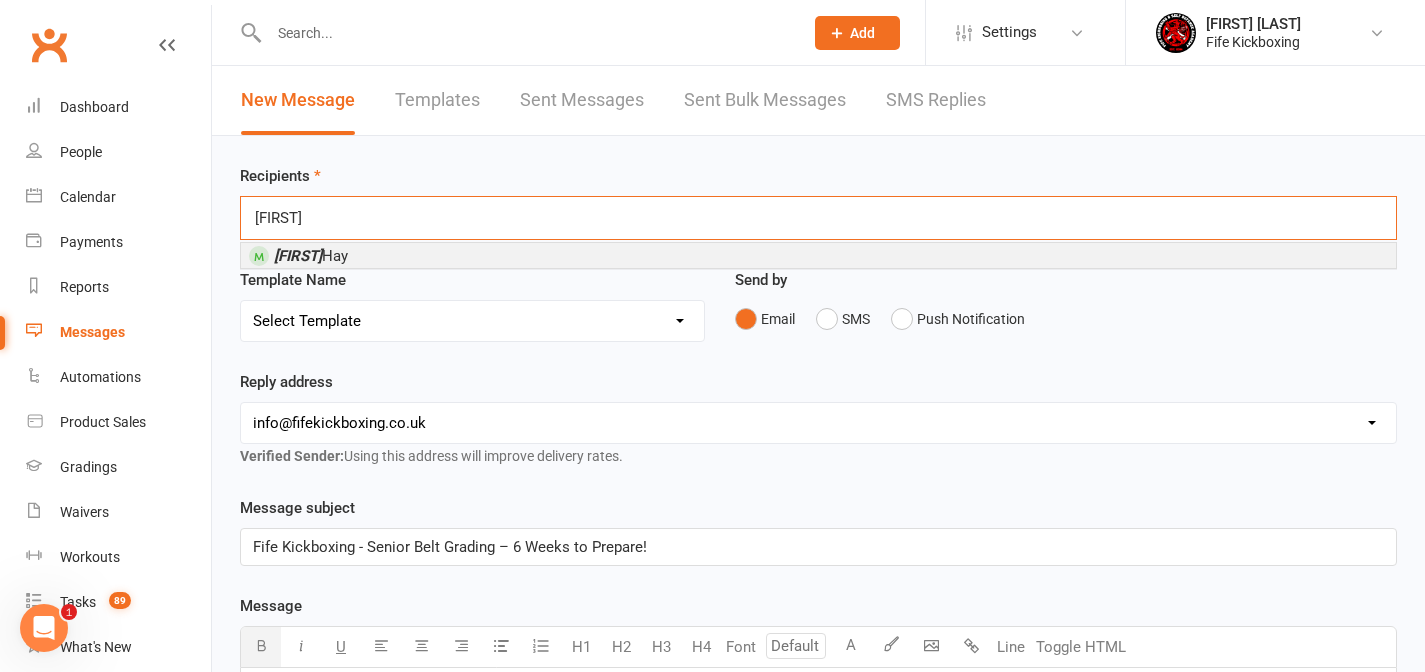 type on "[FIRST]" 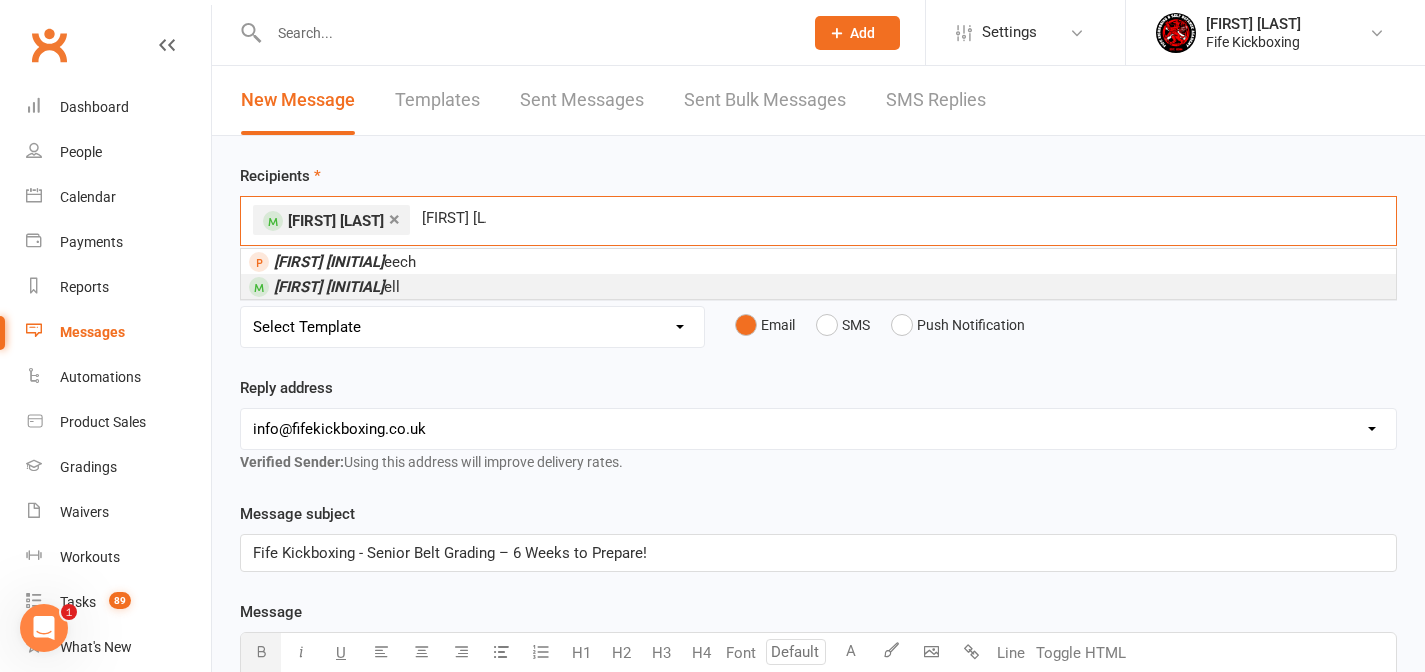type on "[FIRST] [LAST]" 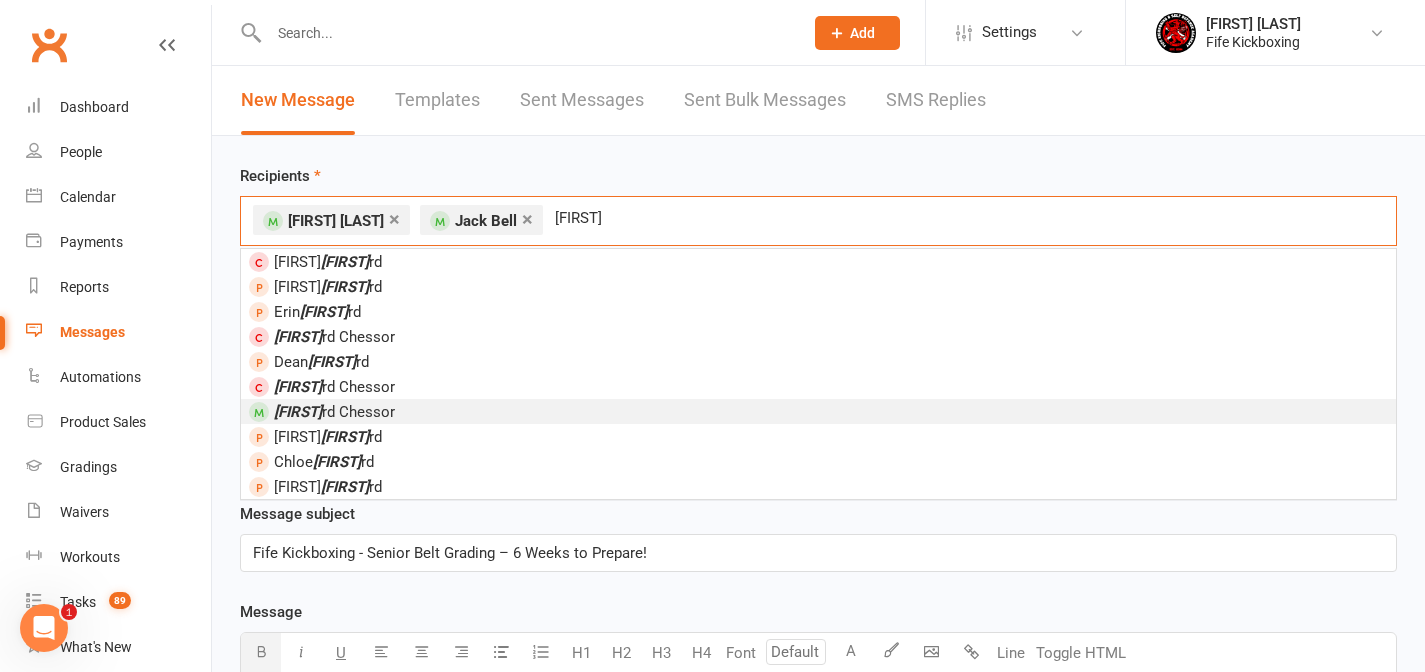 type on "[FIRST]" 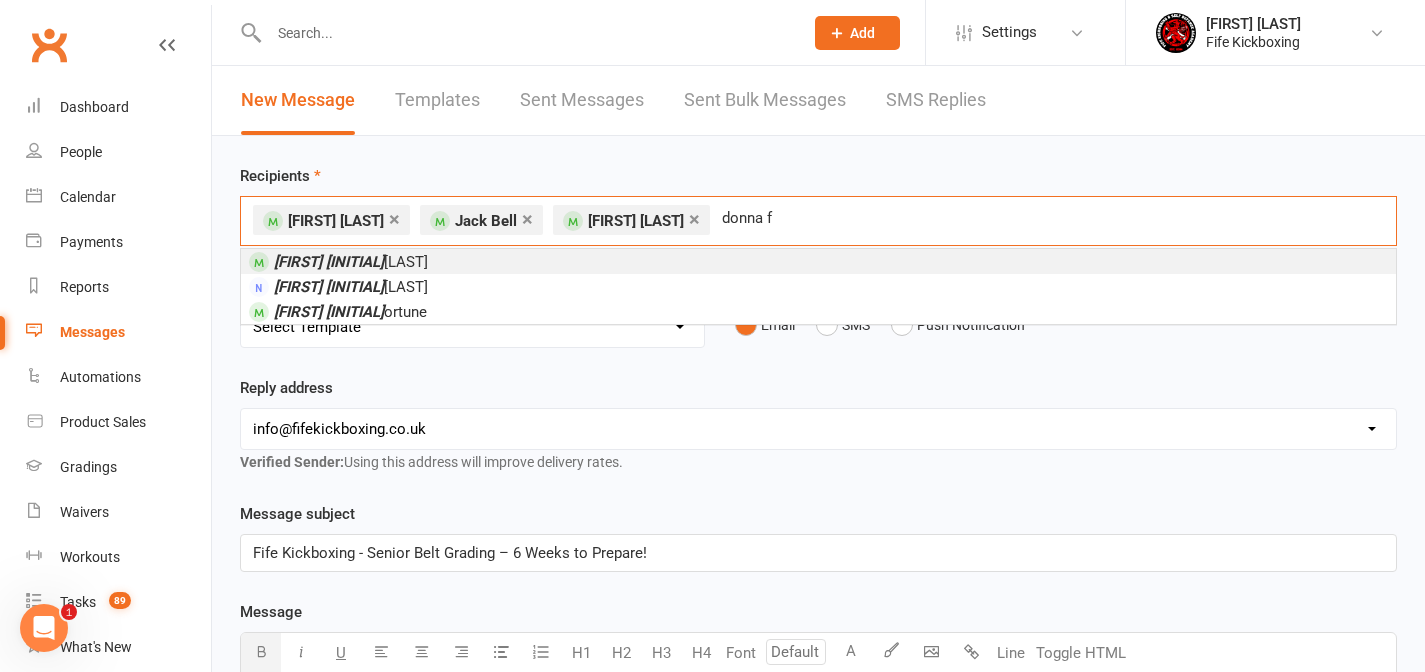 type on "donna f" 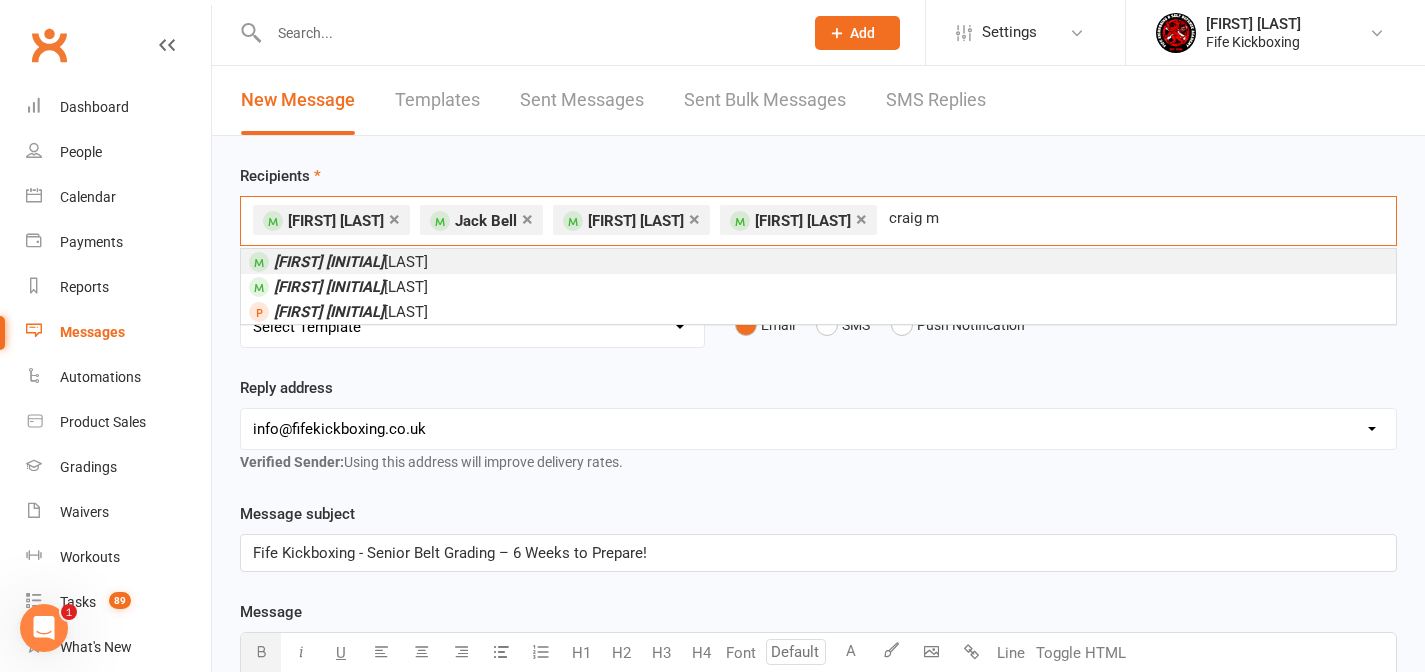 type on "craig m" 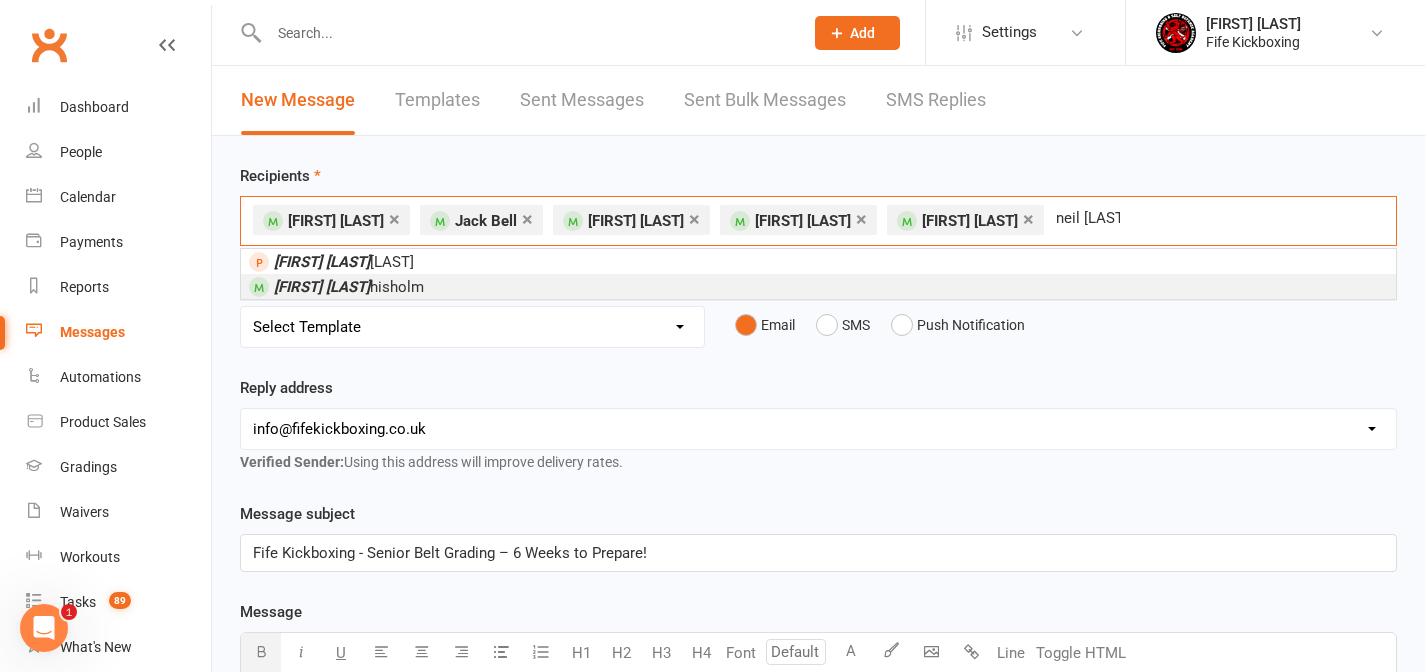 type on "neil [LAST]" 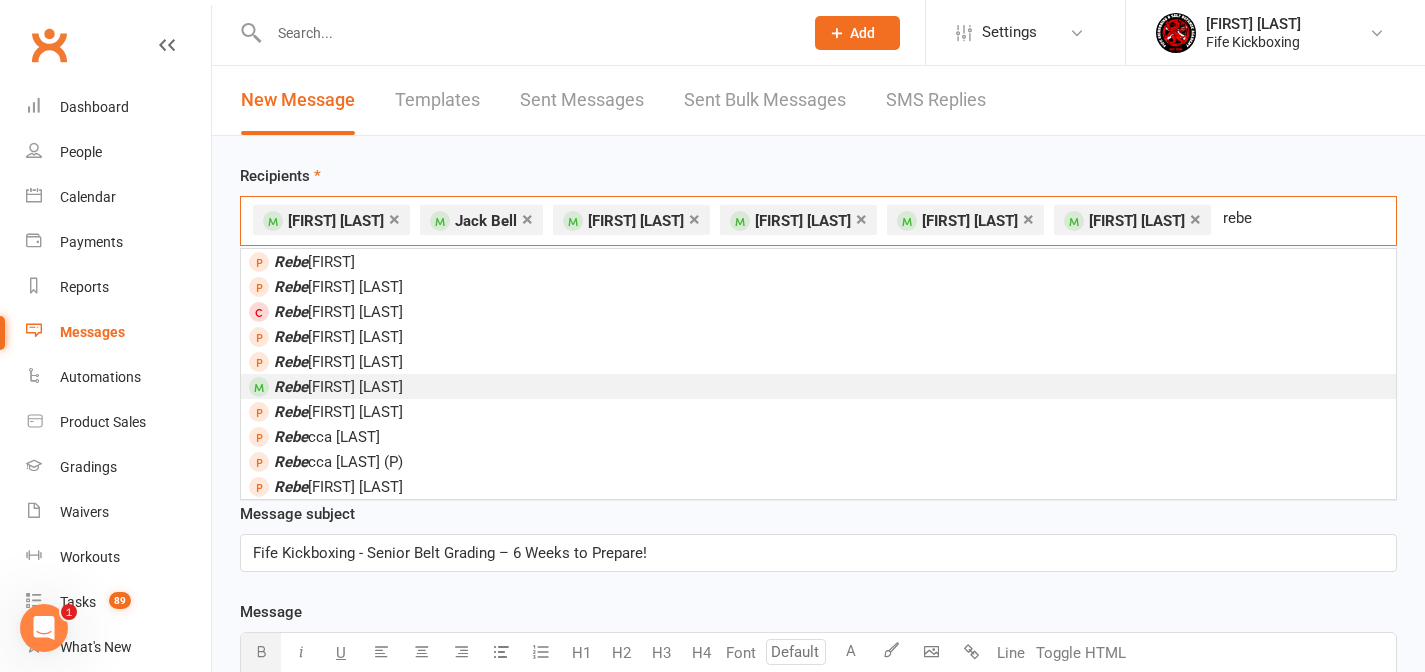 type on "rebe" 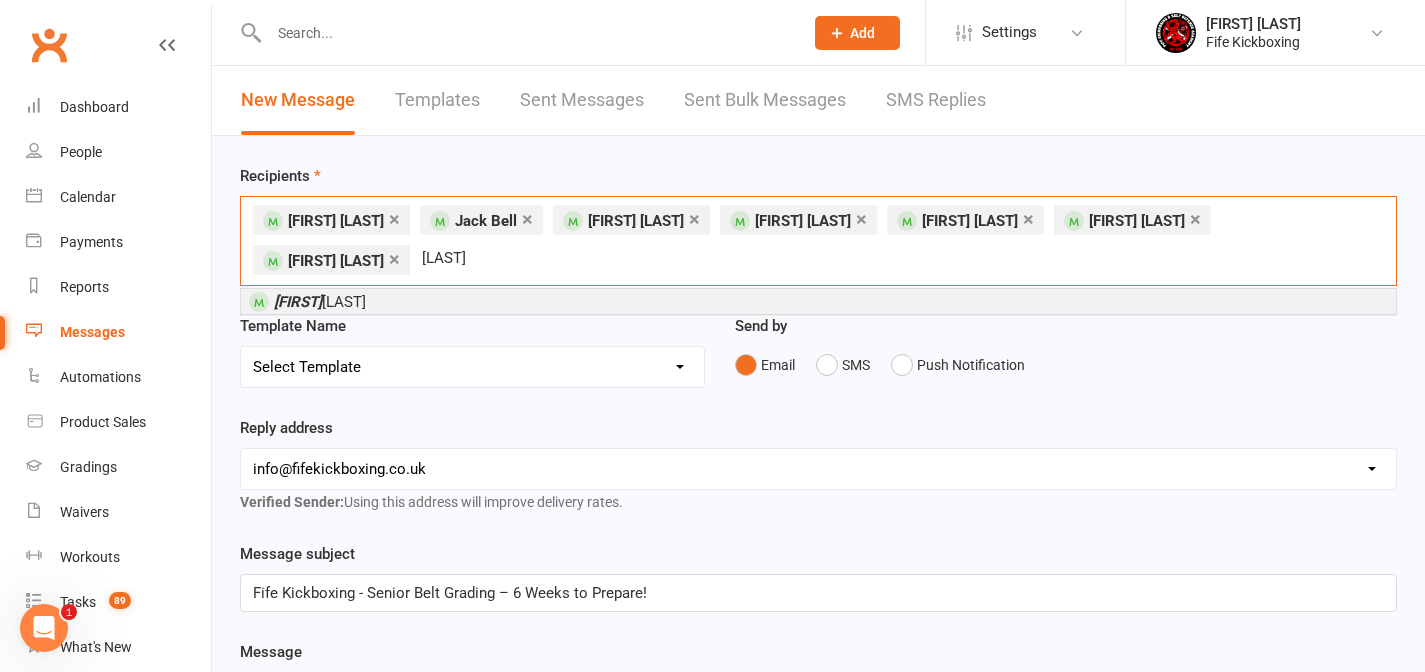 type on "[LAST]" 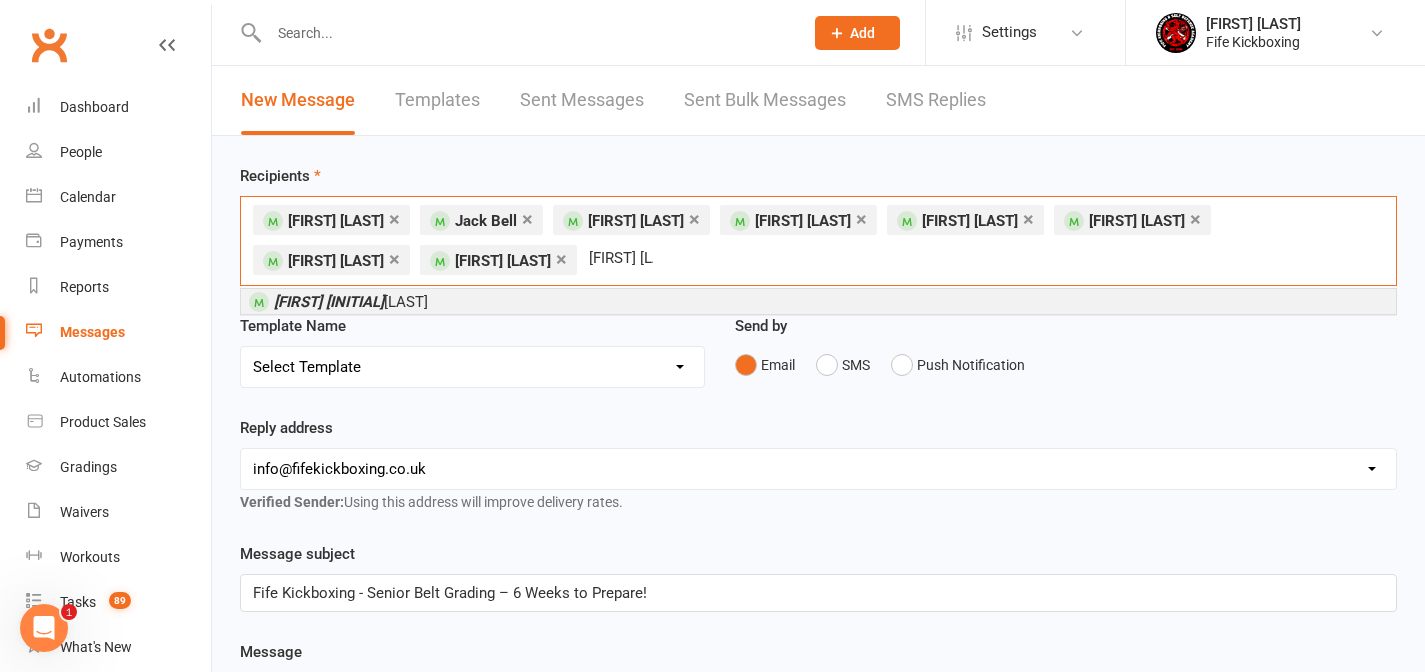 type on "[FIRST] [LAST]" 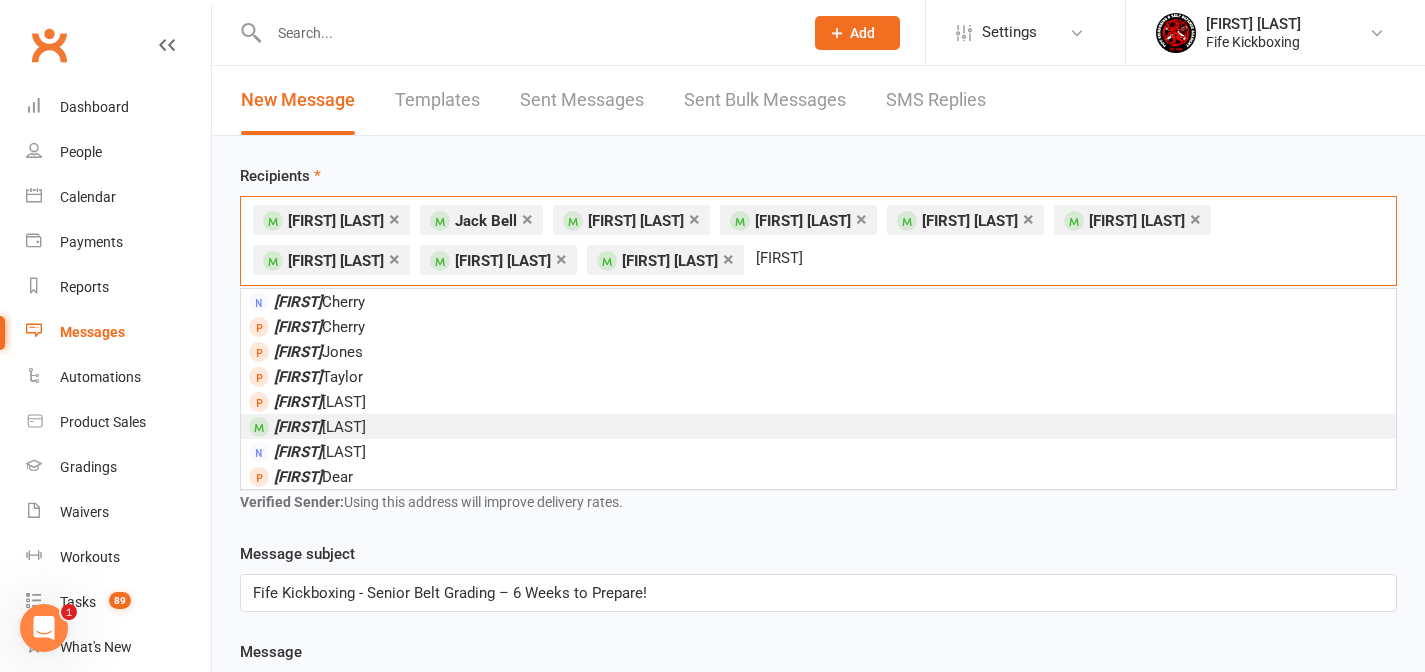 type on "[FIRST]" 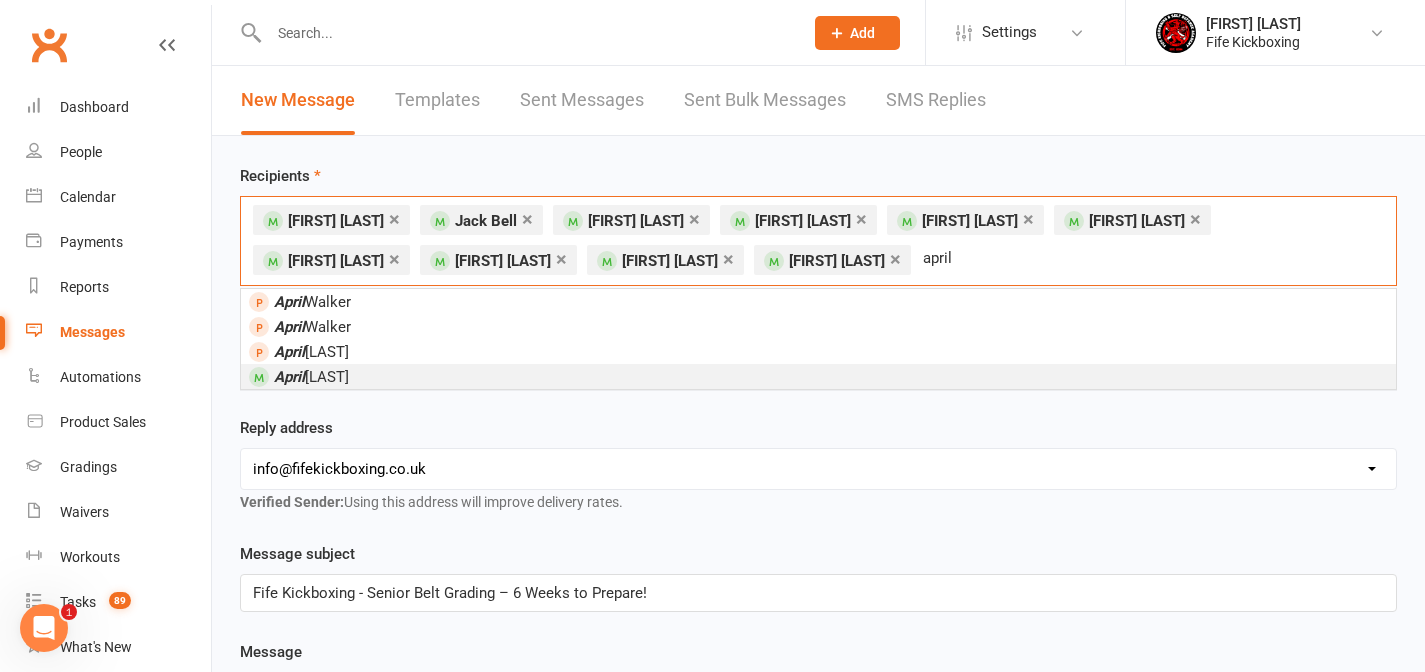 type on "april" 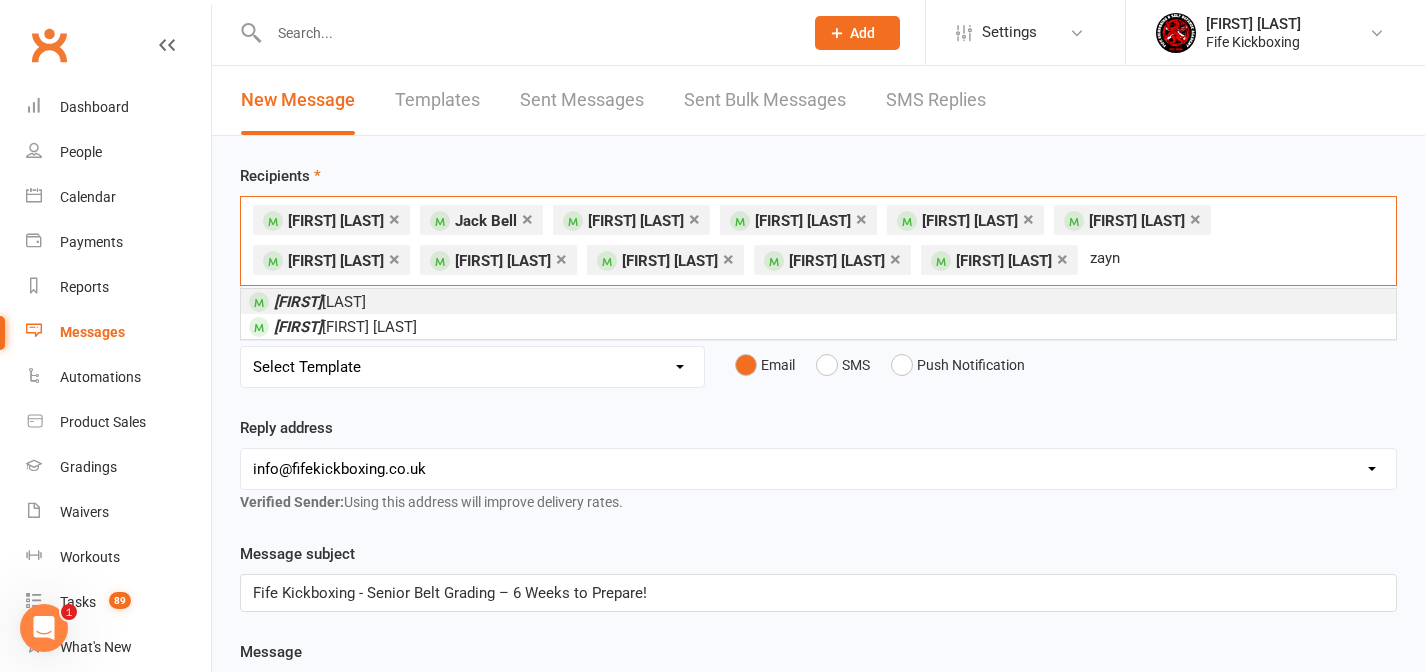 type on "zayn" 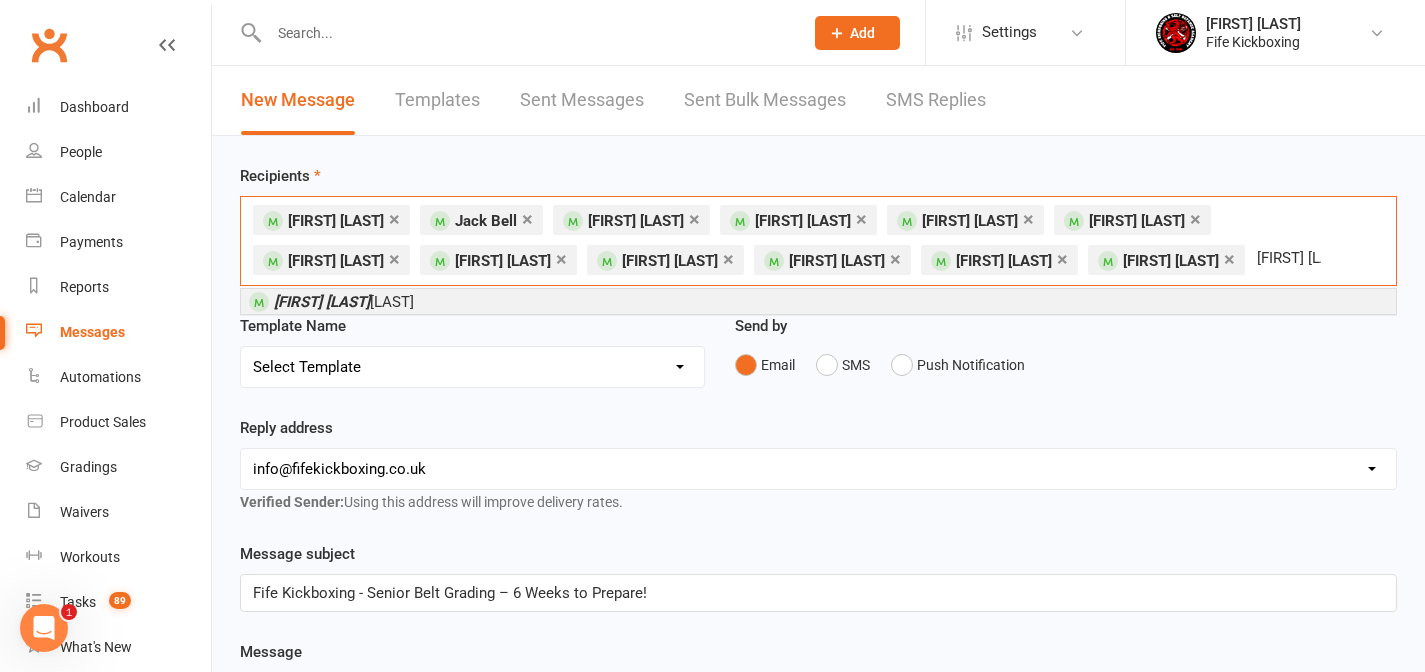 type on "[FIRST] [LAST]" 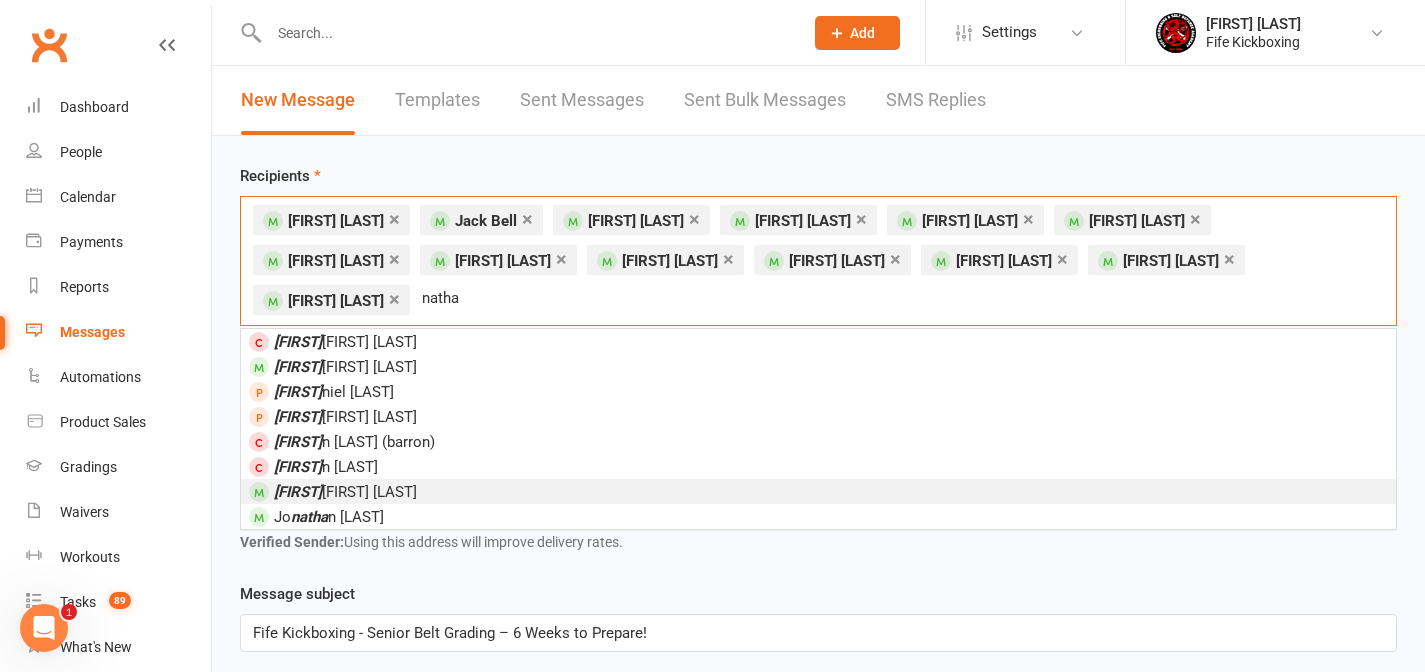 type on "natha" 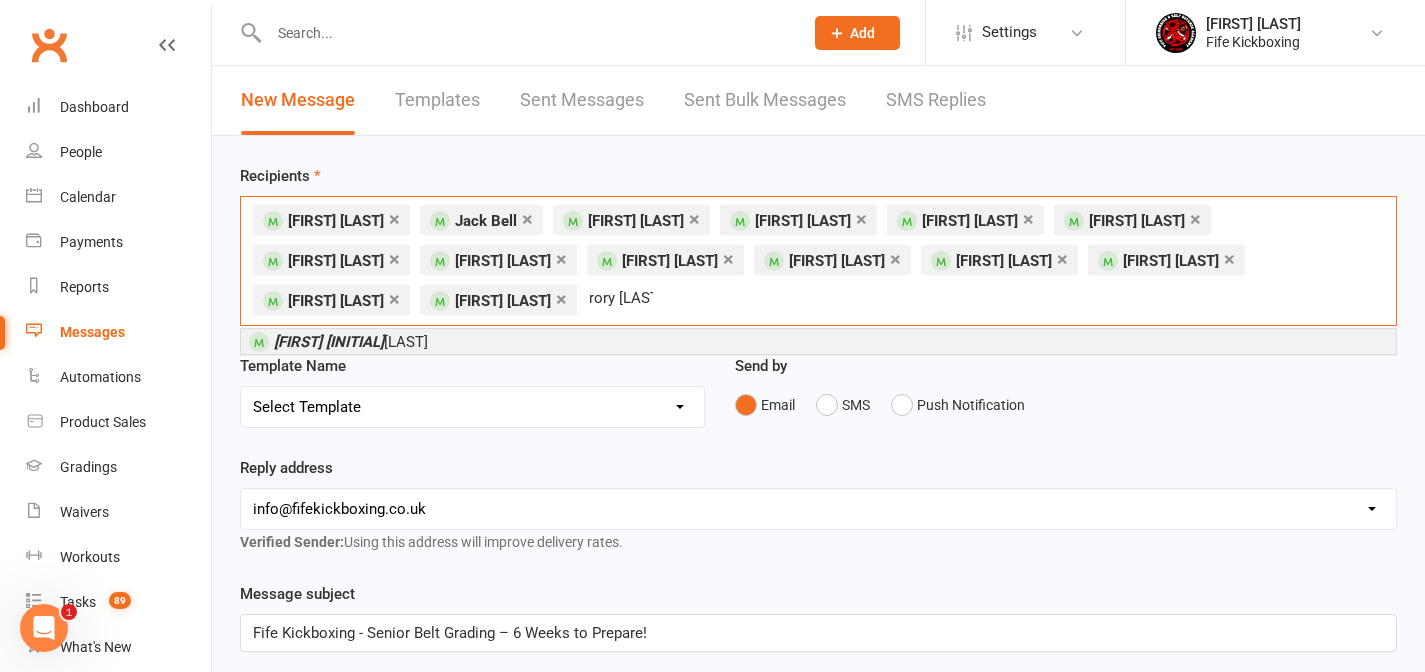 type on "rory [LAST]" 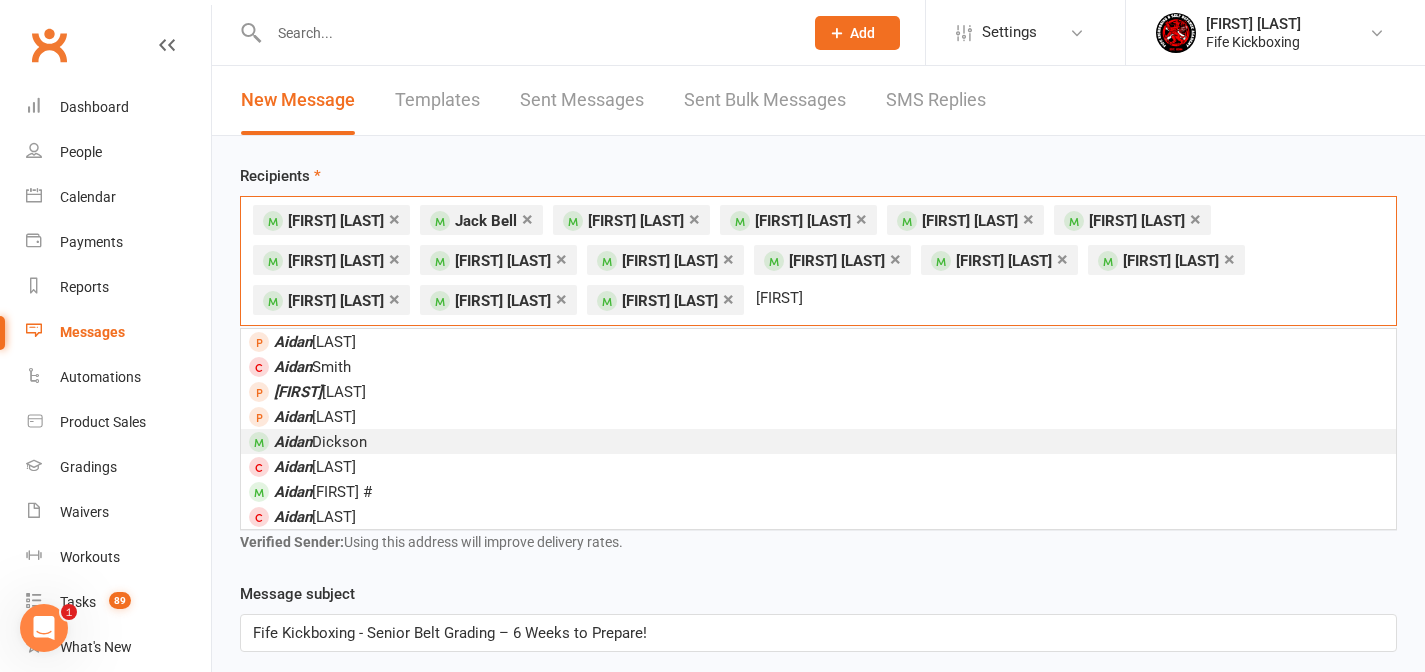 type on "[FIRST]" 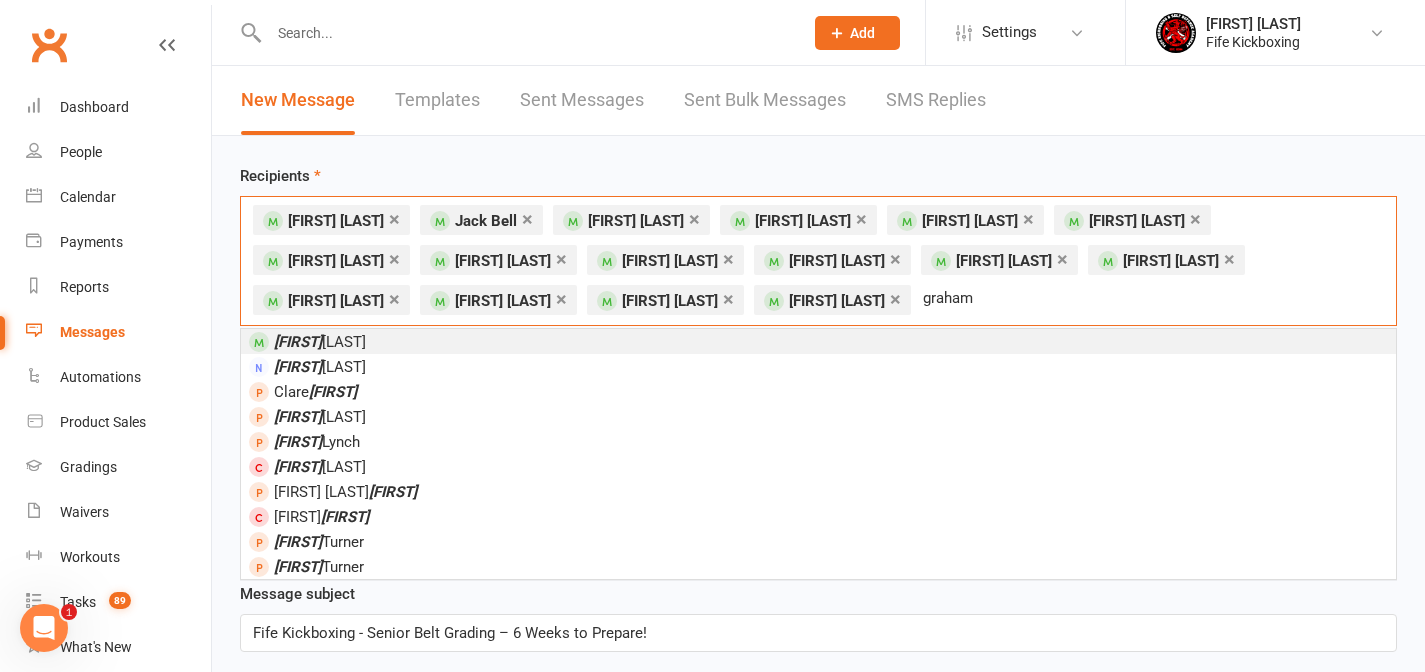 type on "graham" 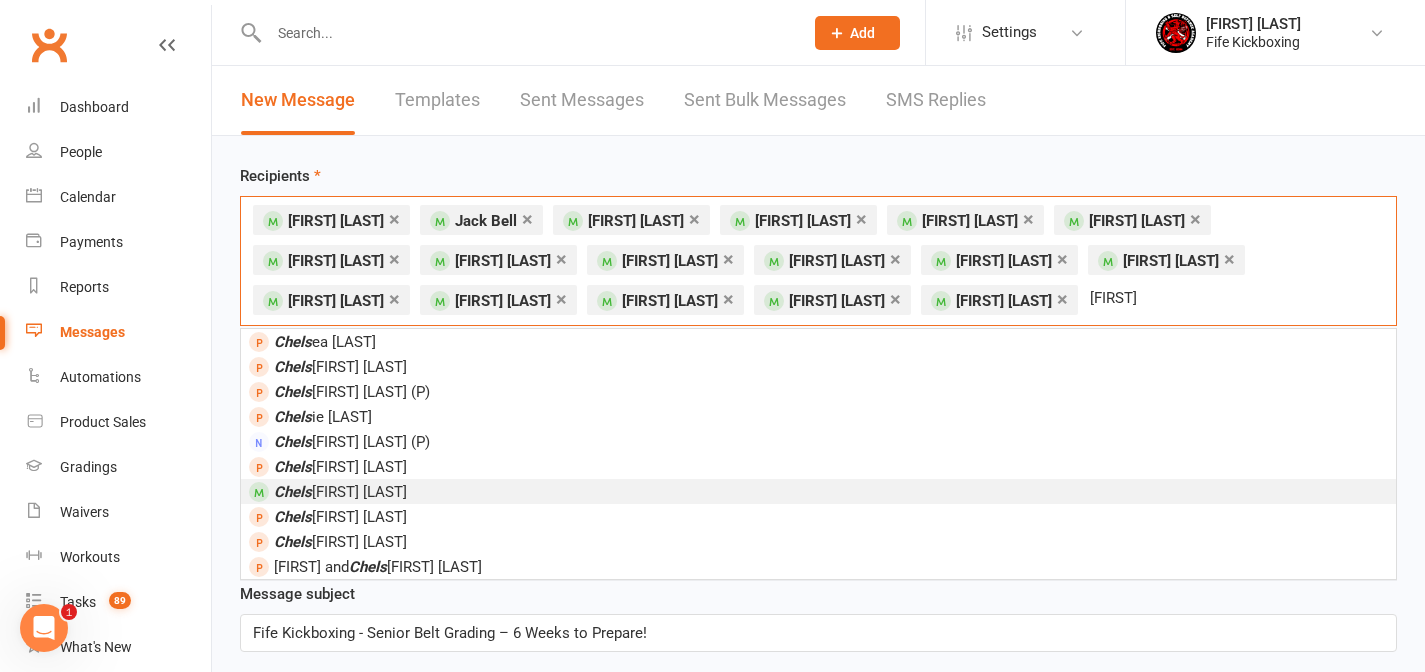 type on "[FIRST]" 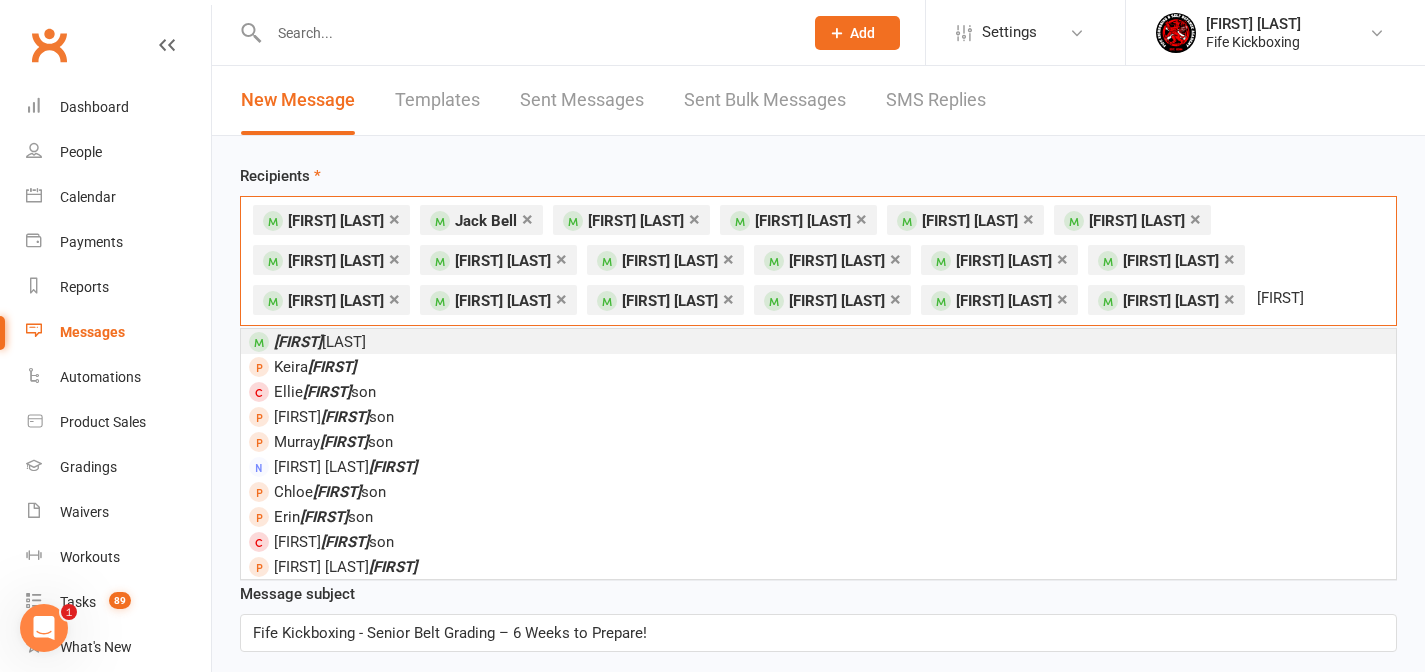 type on "[FIRST]" 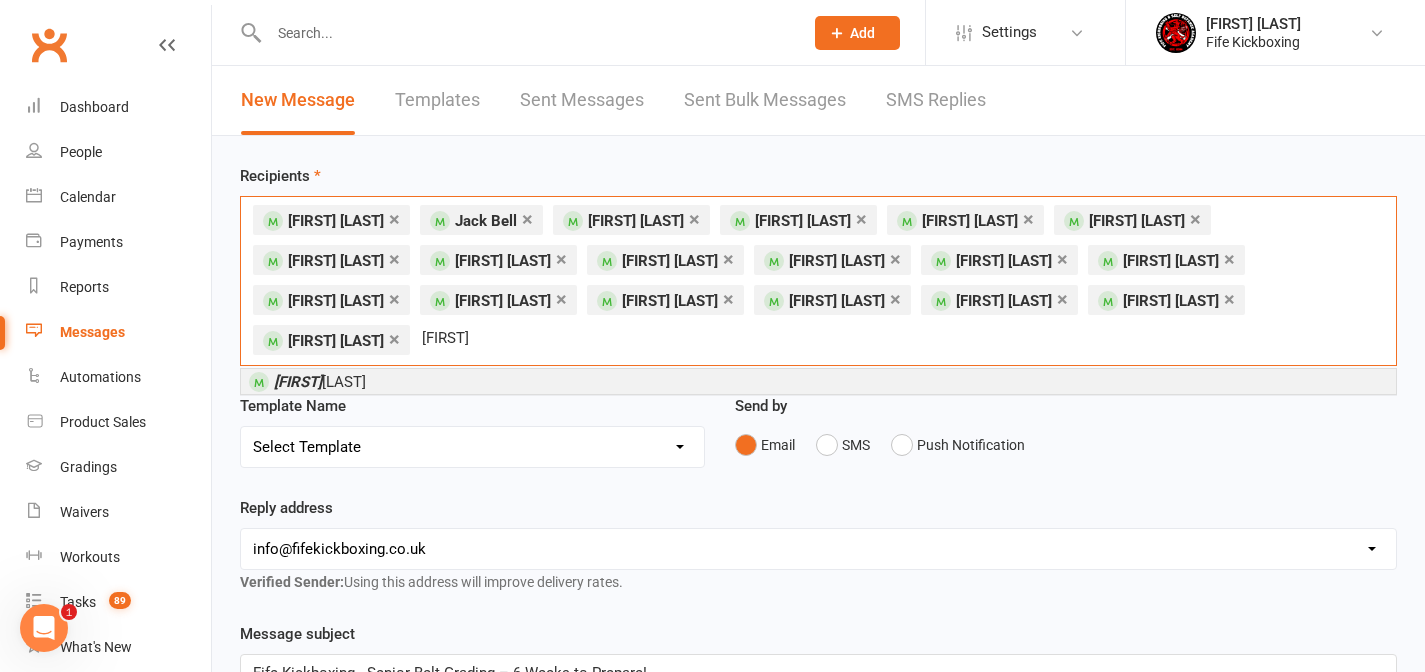 type on "[FIRST]" 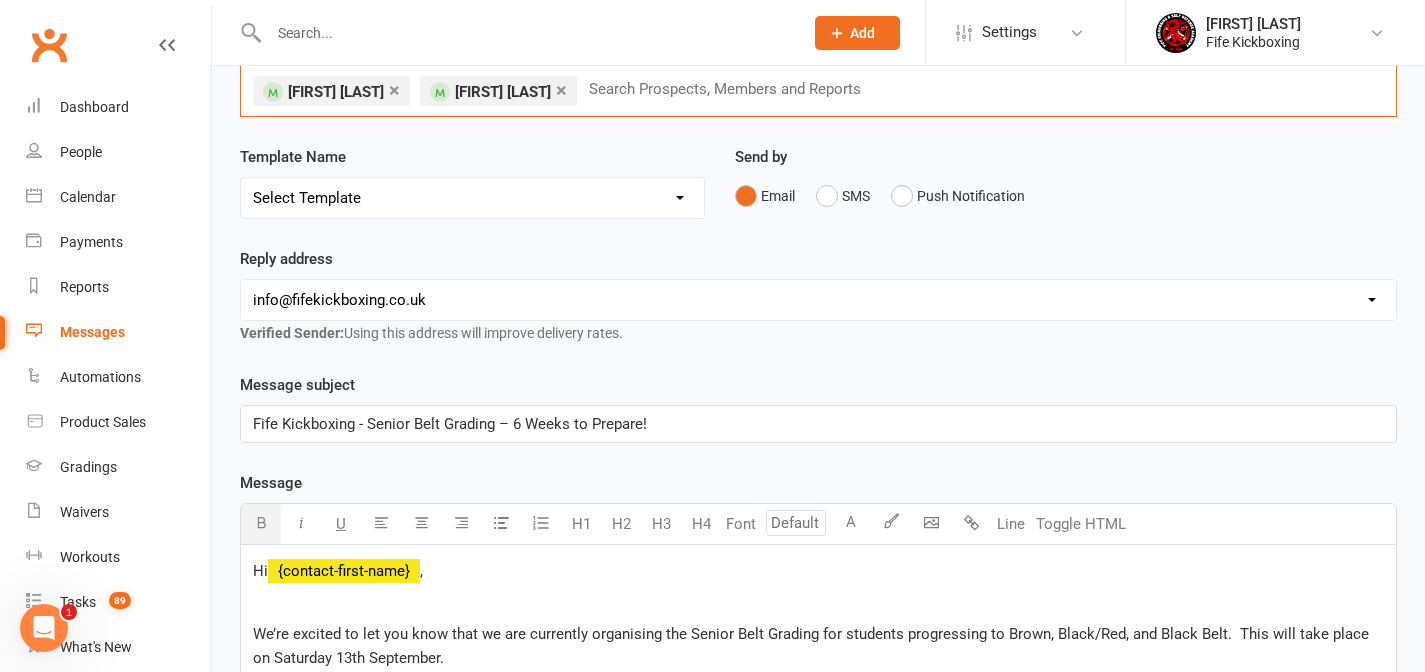 scroll, scrollTop: 351, scrollLeft: 0, axis: vertical 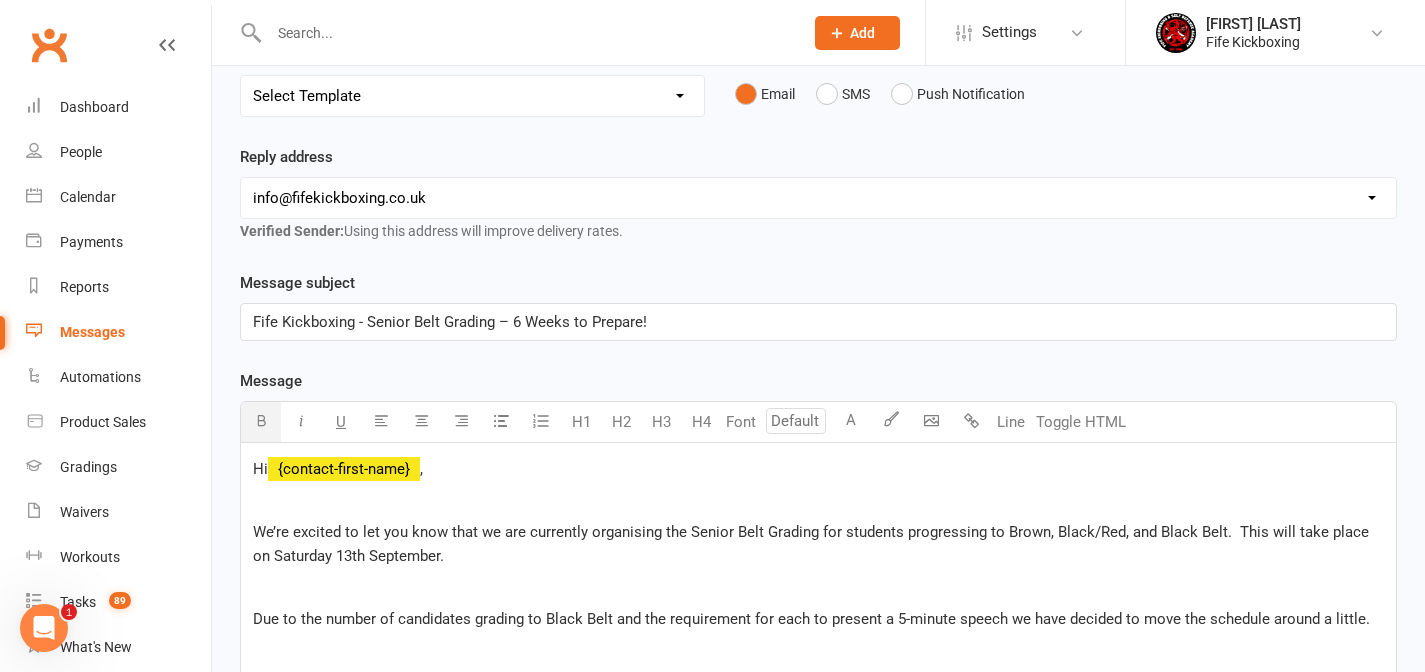 click on "Fife Kickboxing - Senior Belt Grading – 6 Weeks to Prepare!" at bounding box center [450, 322] 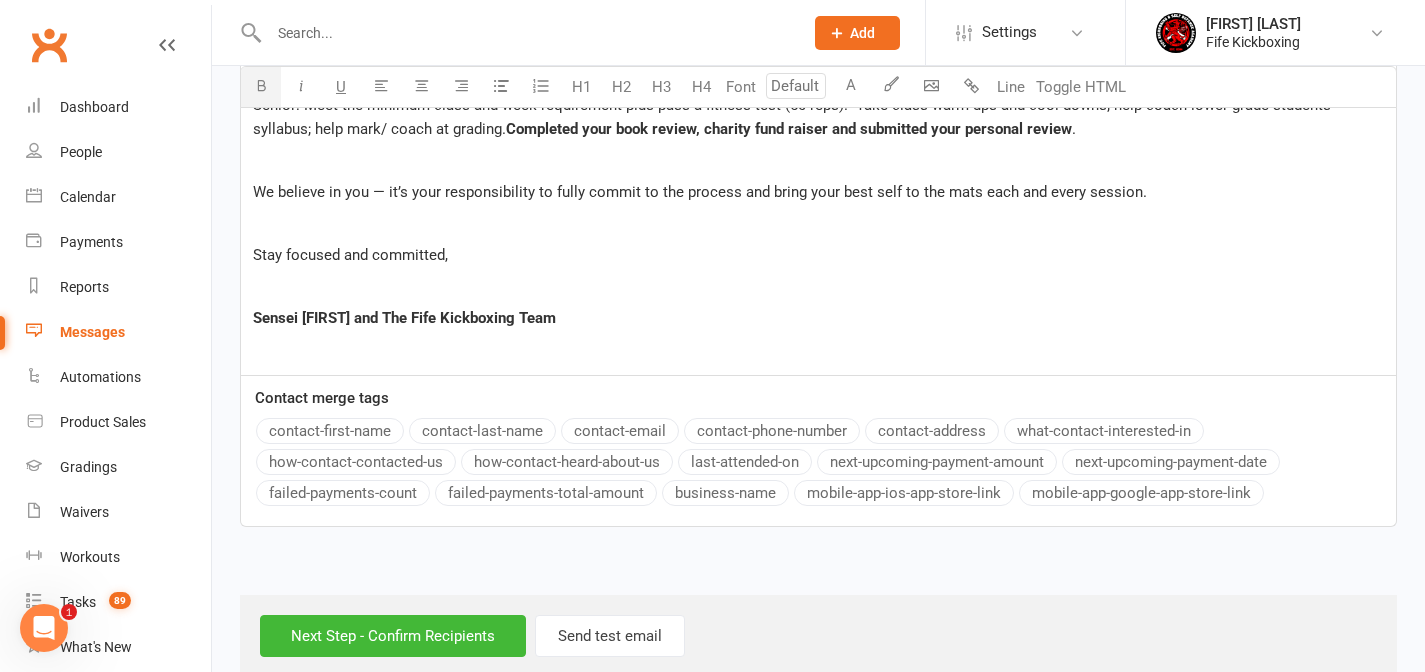 scroll, scrollTop: 1785, scrollLeft: 0, axis: vertical 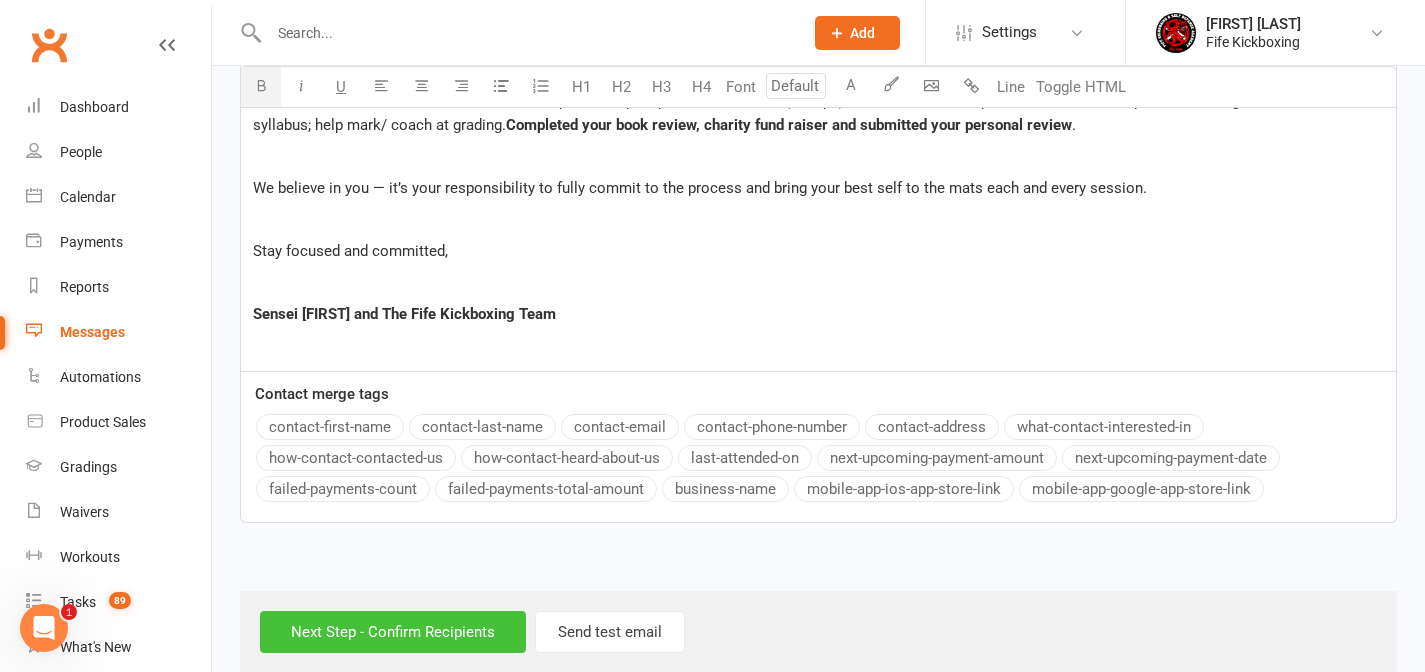 click on "Next Step - Confirm Recipients" at bounding box center (393, 632) 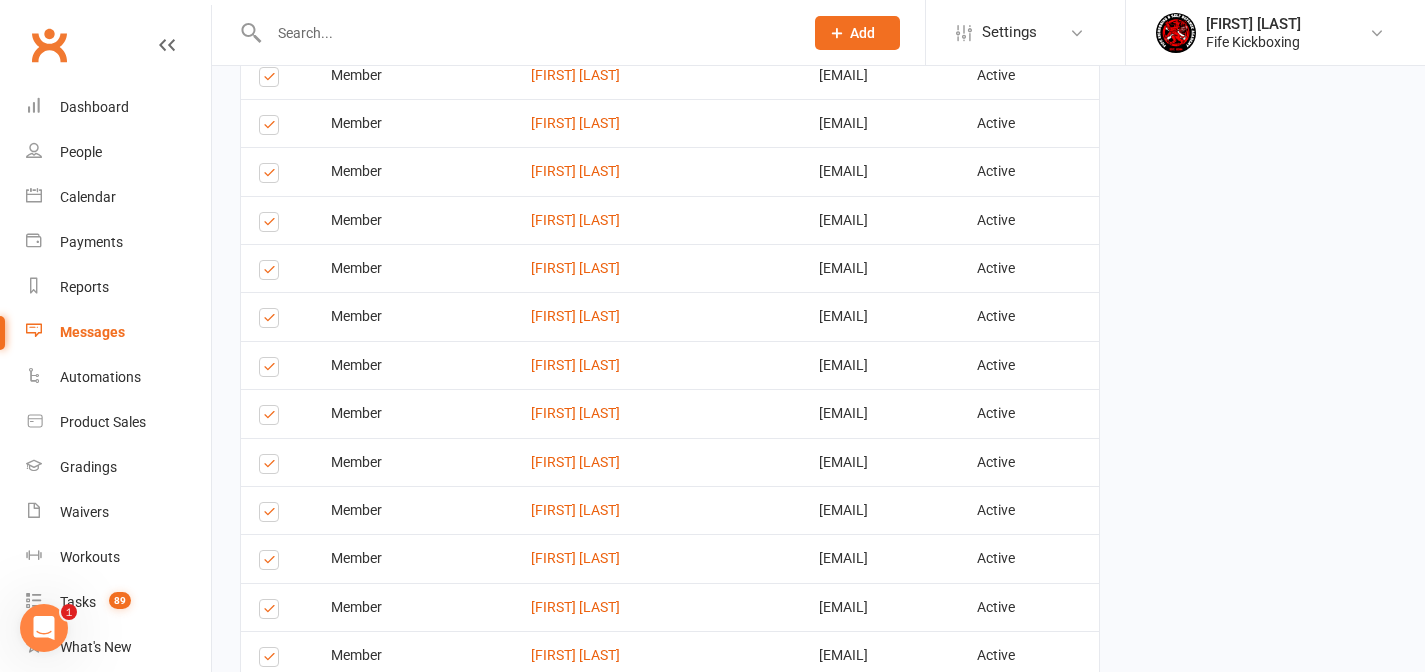 scroll, scrollTop: 2536, scrollLeft: 0, axis: vertical 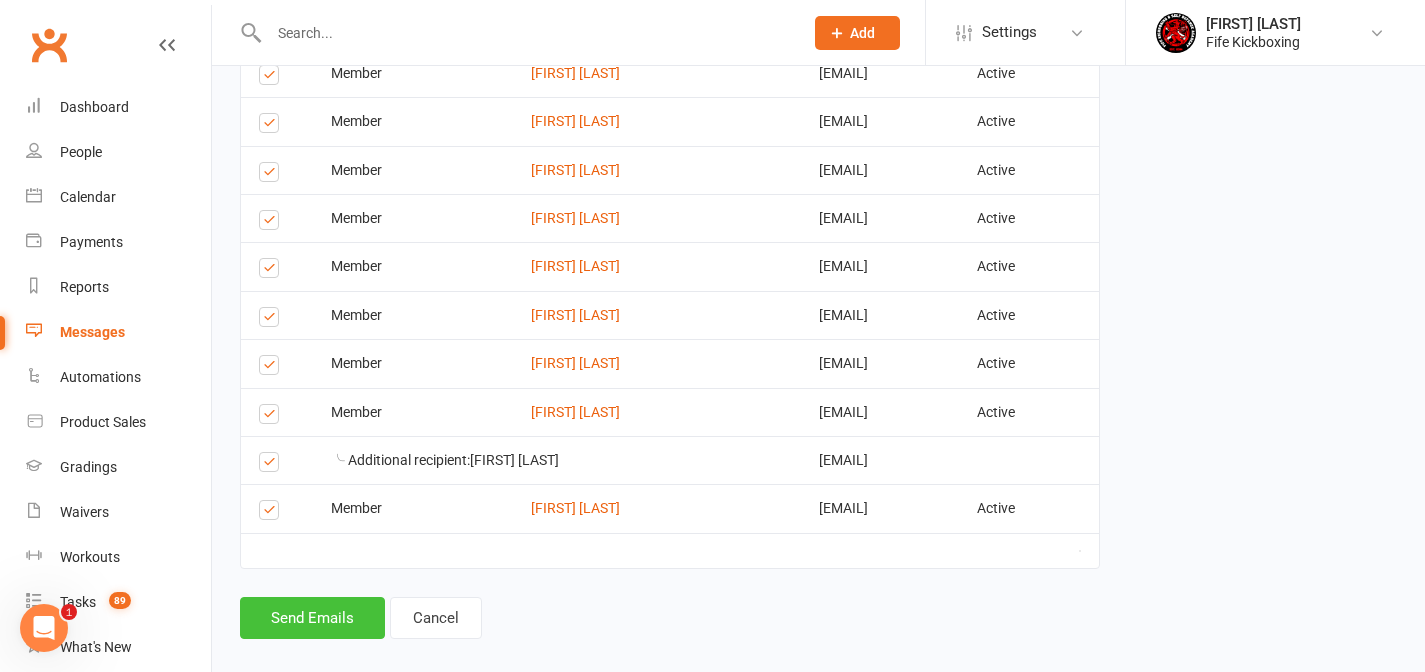 click on "Send Emails" at bounding box center (312, 618) 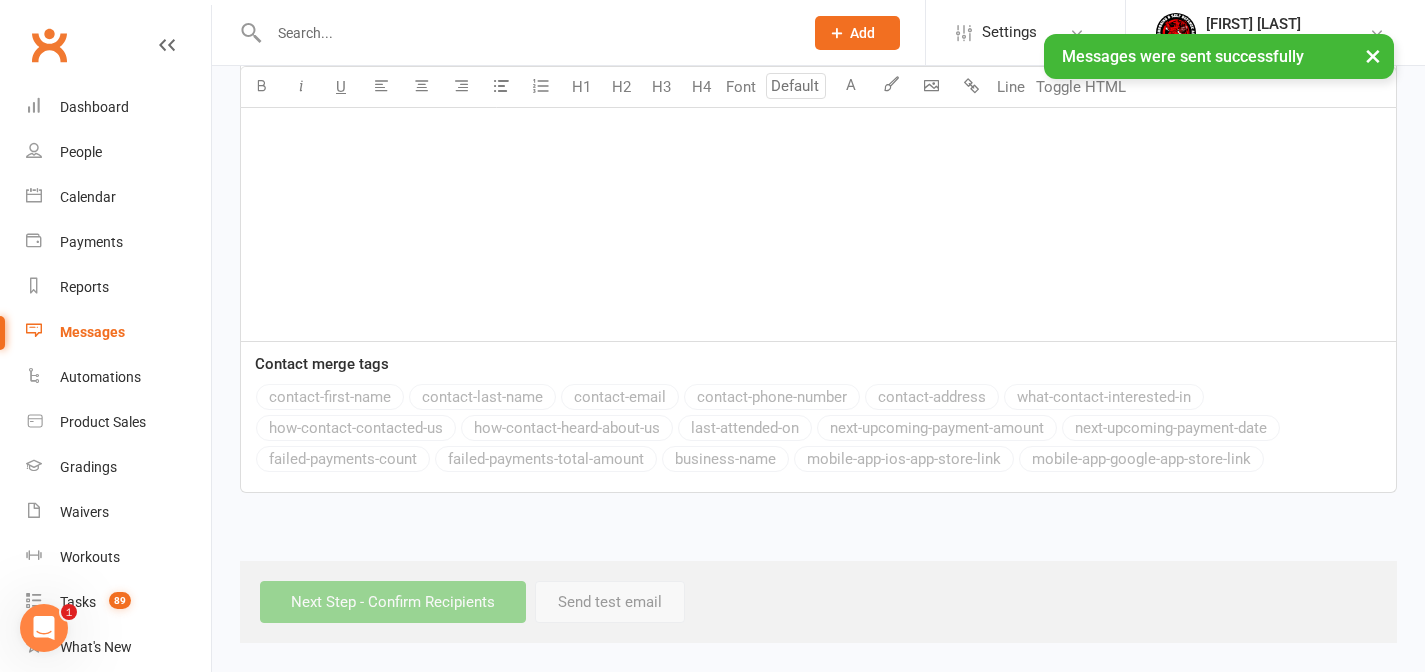 scroll, scrollTop: 0, scrollLeft: 0, axis: both 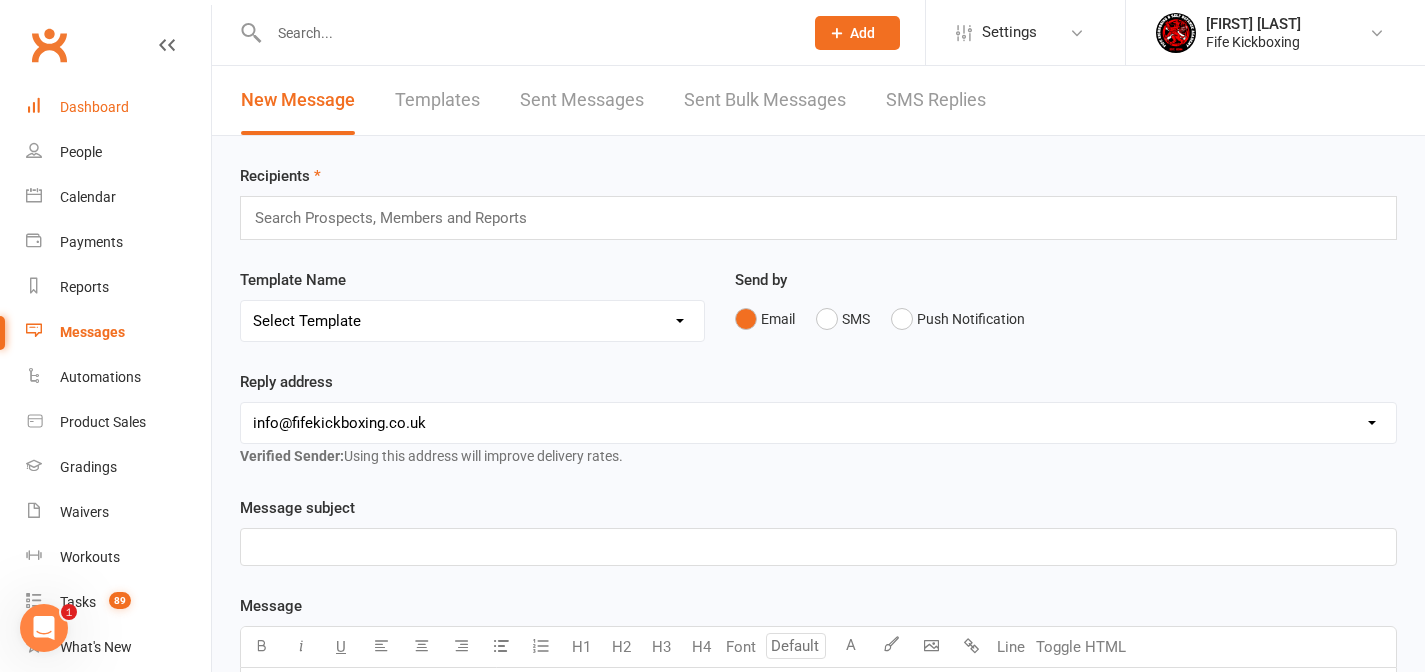 click on "Dashboard" at bounding box center (94, 107) 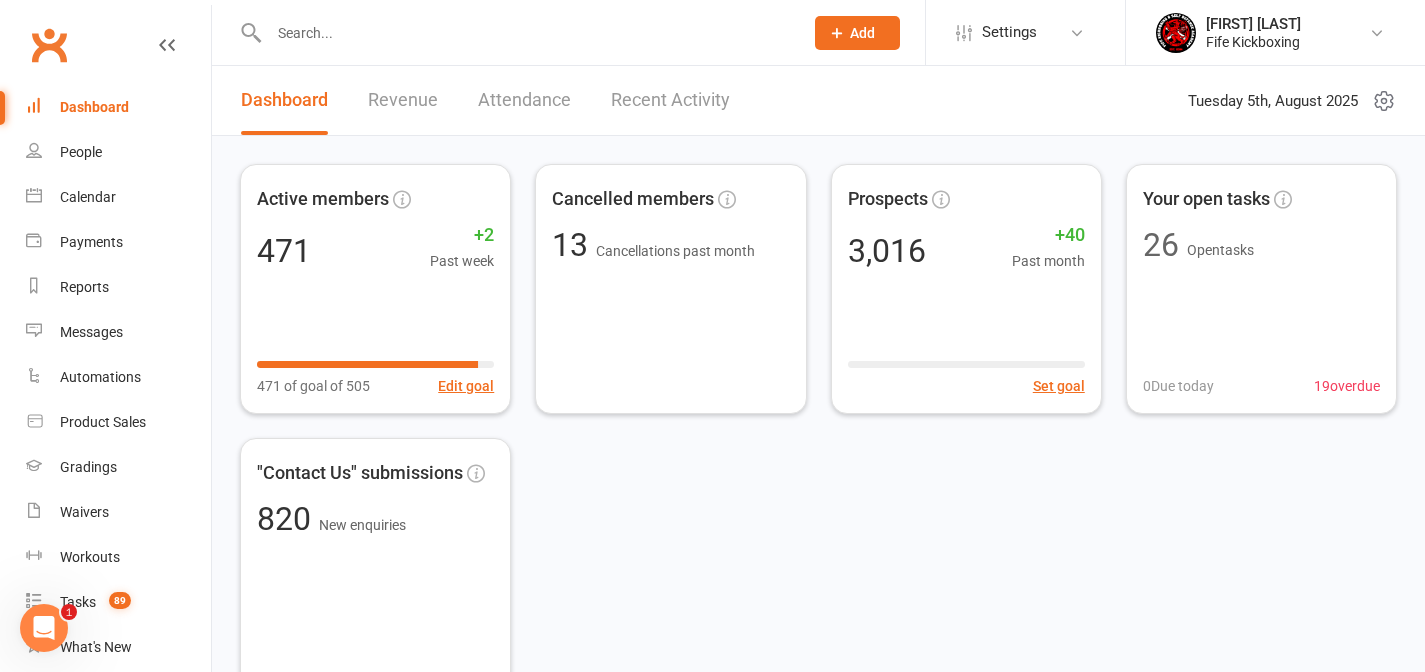 click on "Recent Activity" at bounding box center (670, 100) 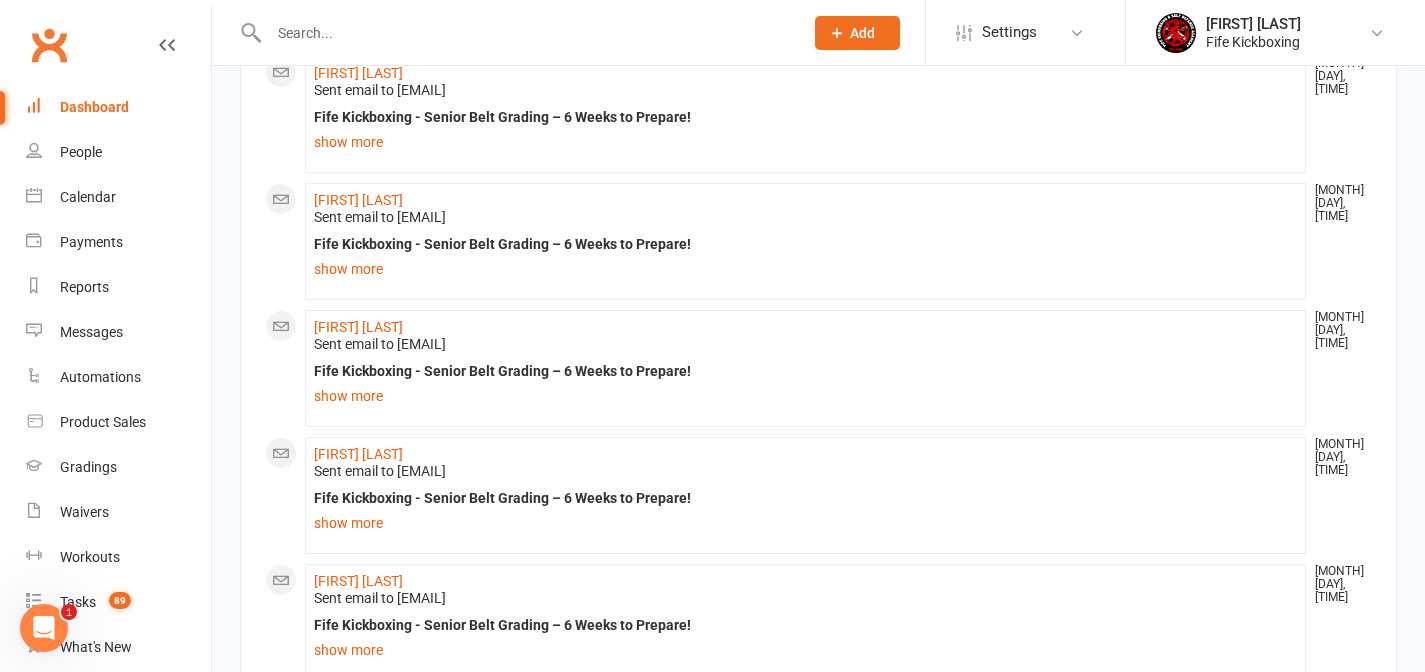 scroll, scrollTop: 1270, scrollLeft: 0, axis: vertical 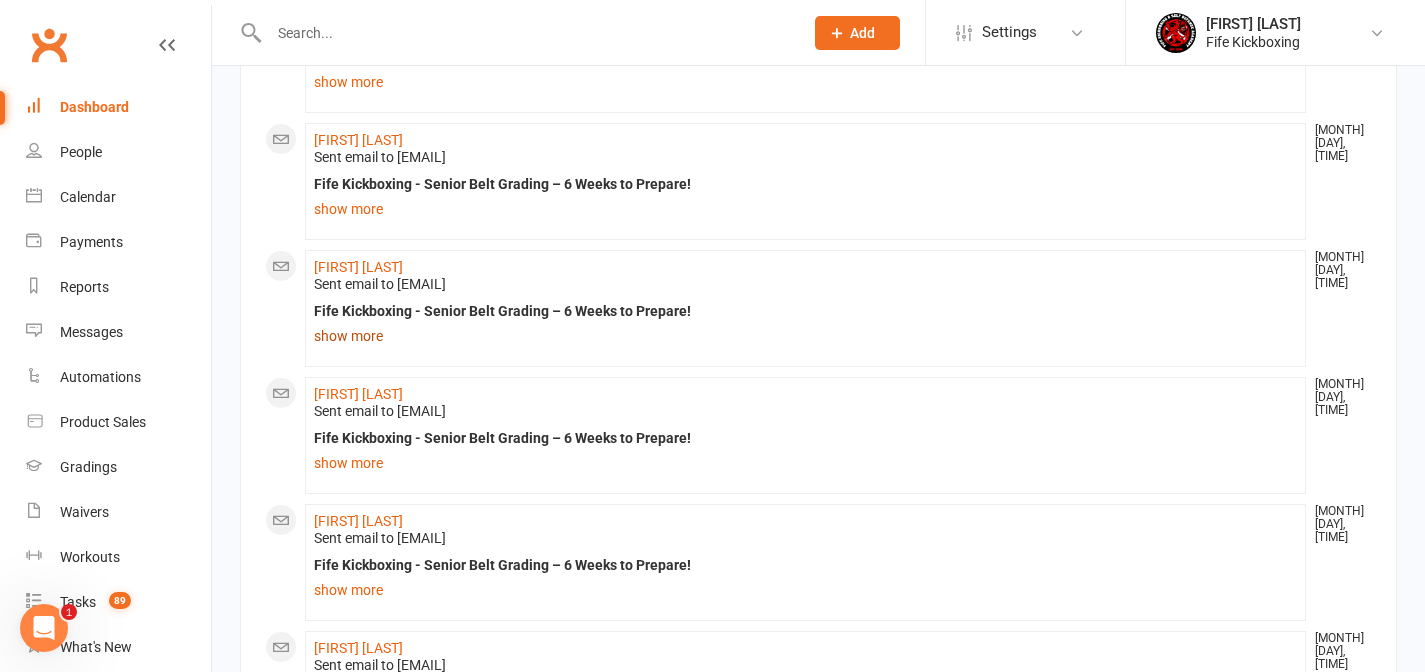 click on "show more" at bounding box center (805, 336) 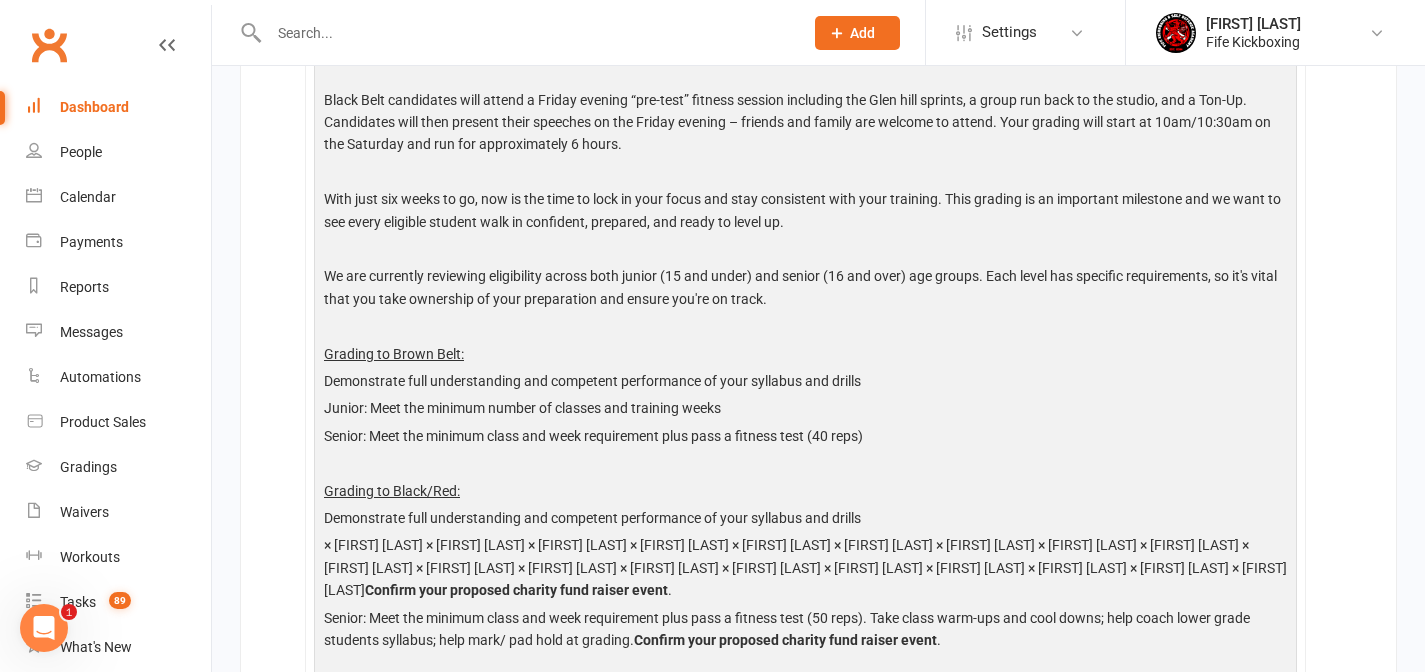 scroll, scrollTop: 1254, scrollLeft: 0, axis: vertical 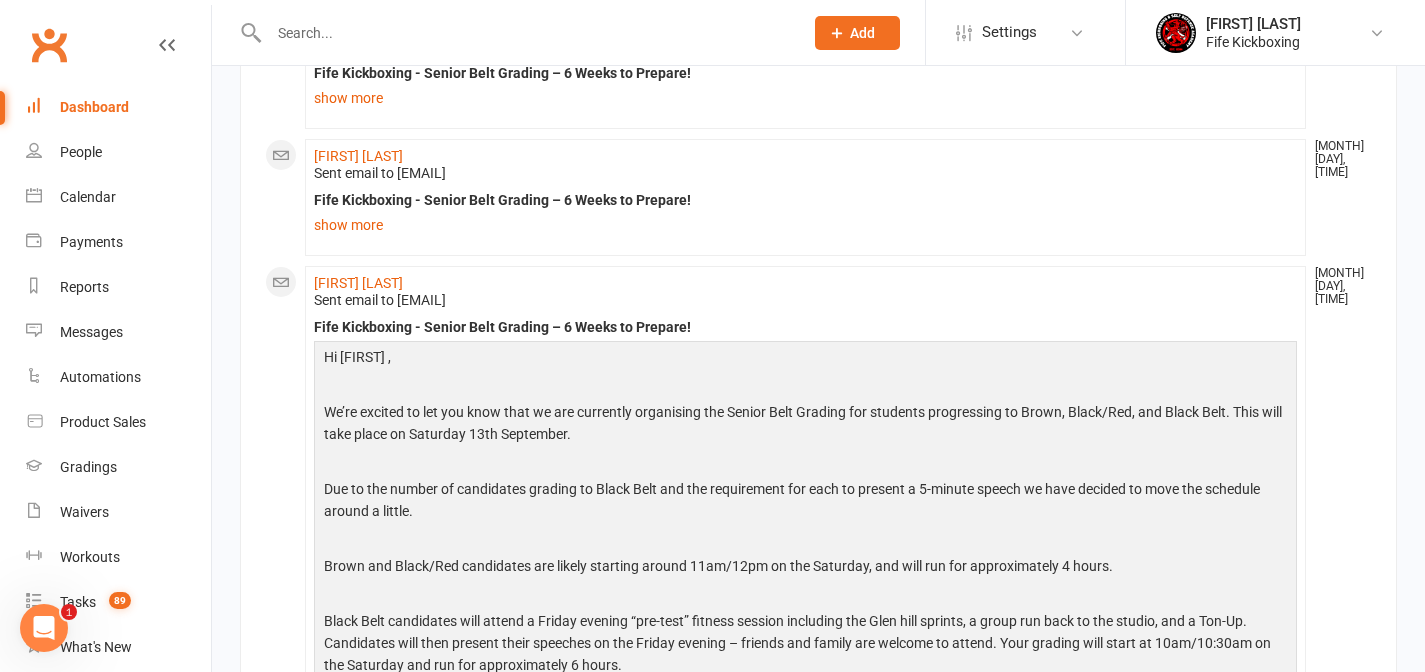 click on "Dashboard" at bounding box center (94, 107) 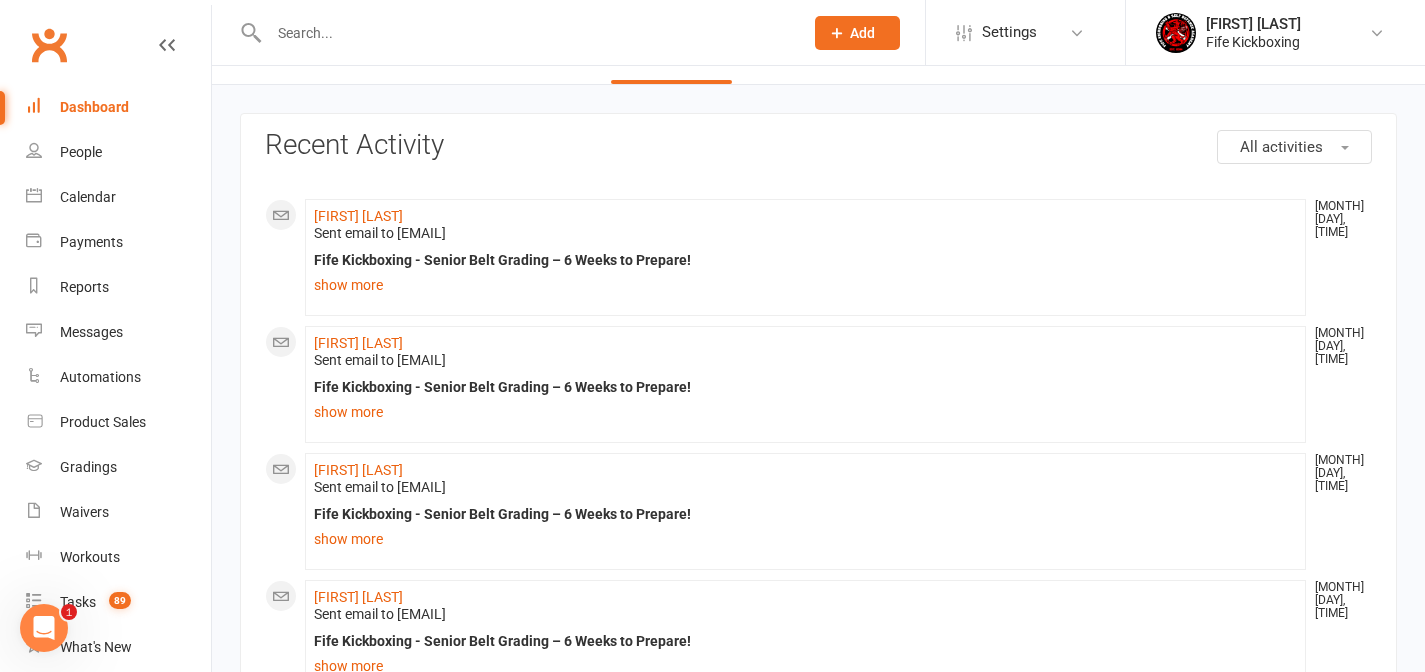 scroll, scrollTop: 0, scrollLeft: 0, axis: both 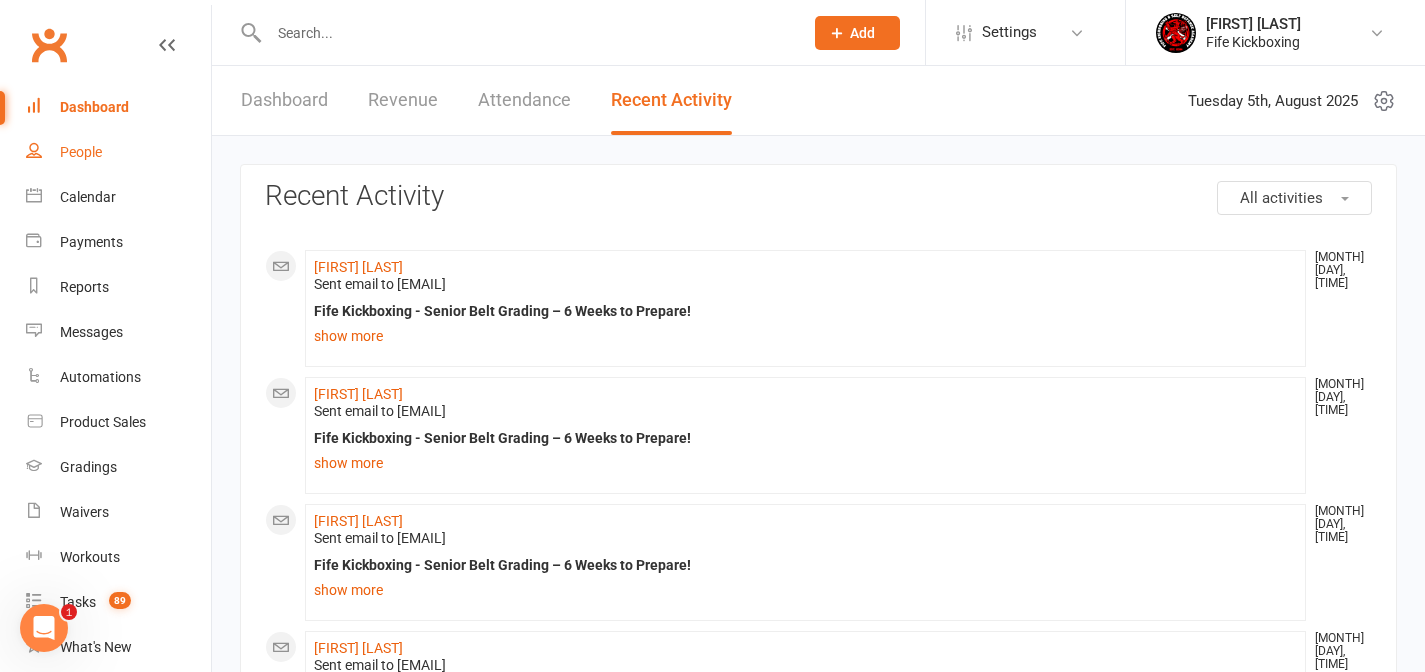 click on "People" at bounding box center (81, 152) 